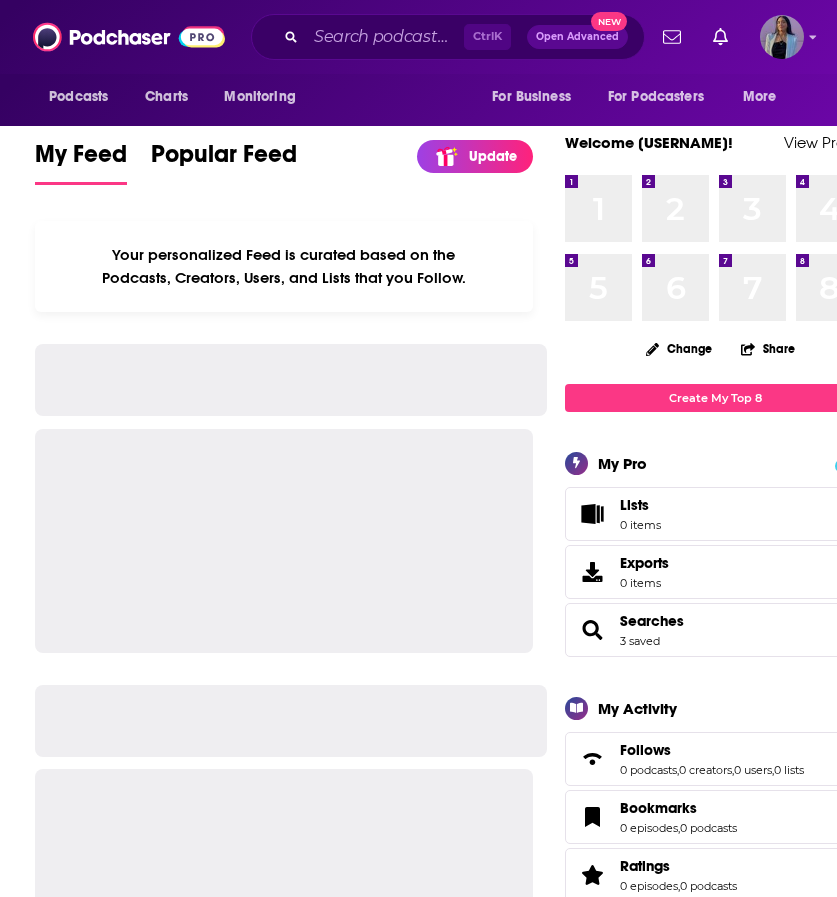 scroll, scrollTop: 0, scrollLeft: 0, axis: both 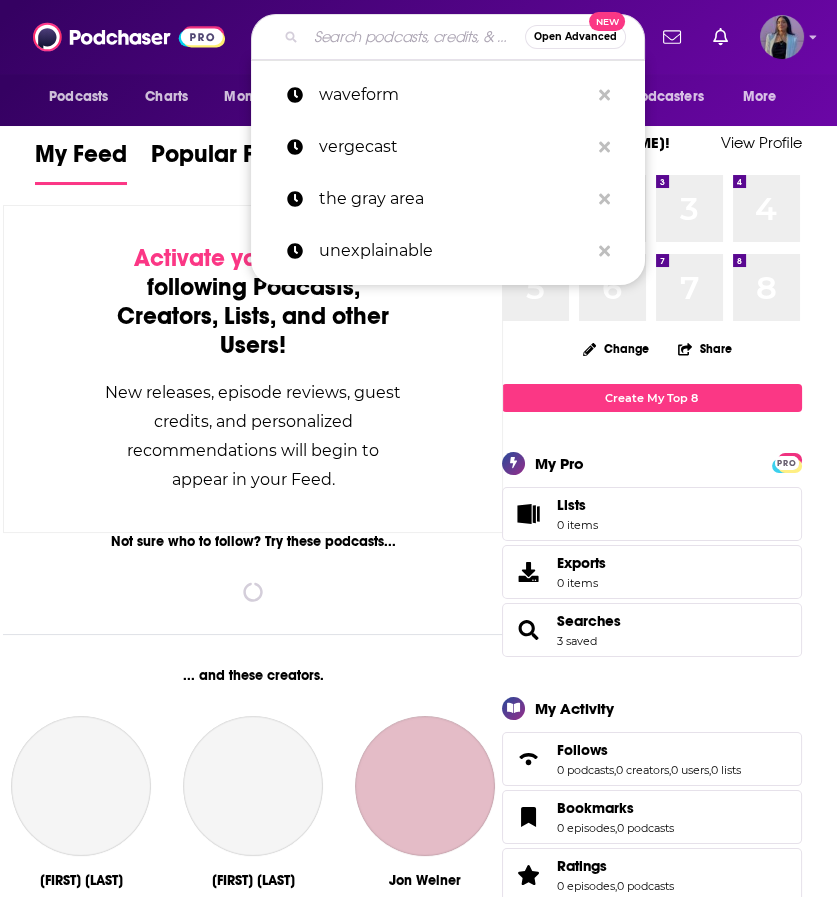 click at bounding box center (415, 37) 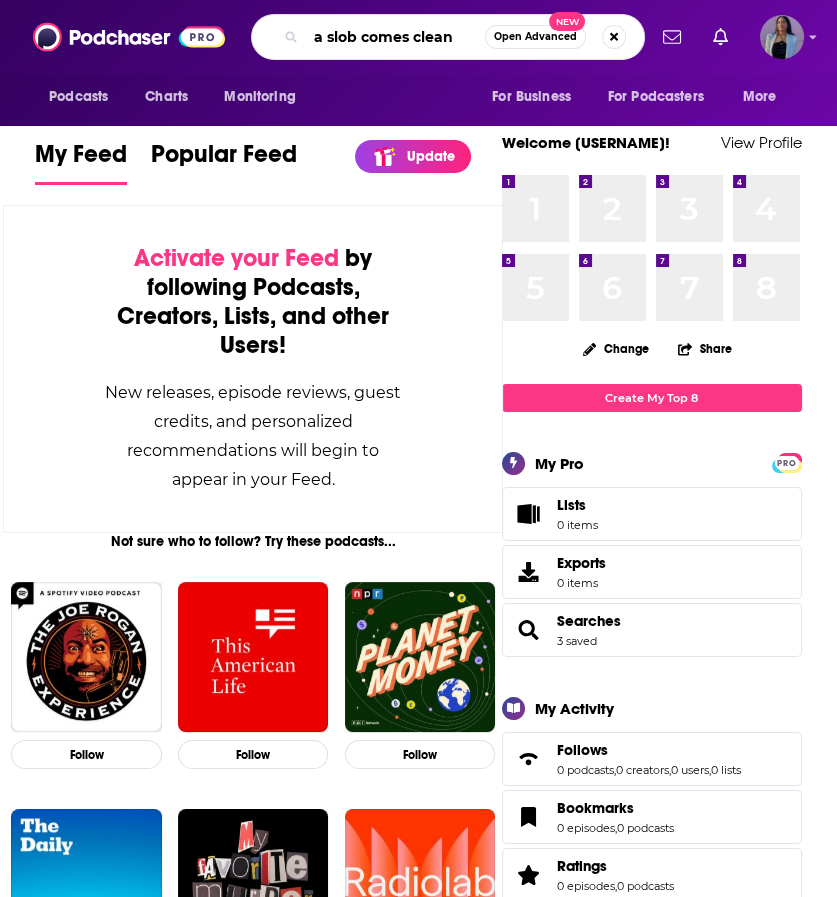 type on "a slob comes clean" 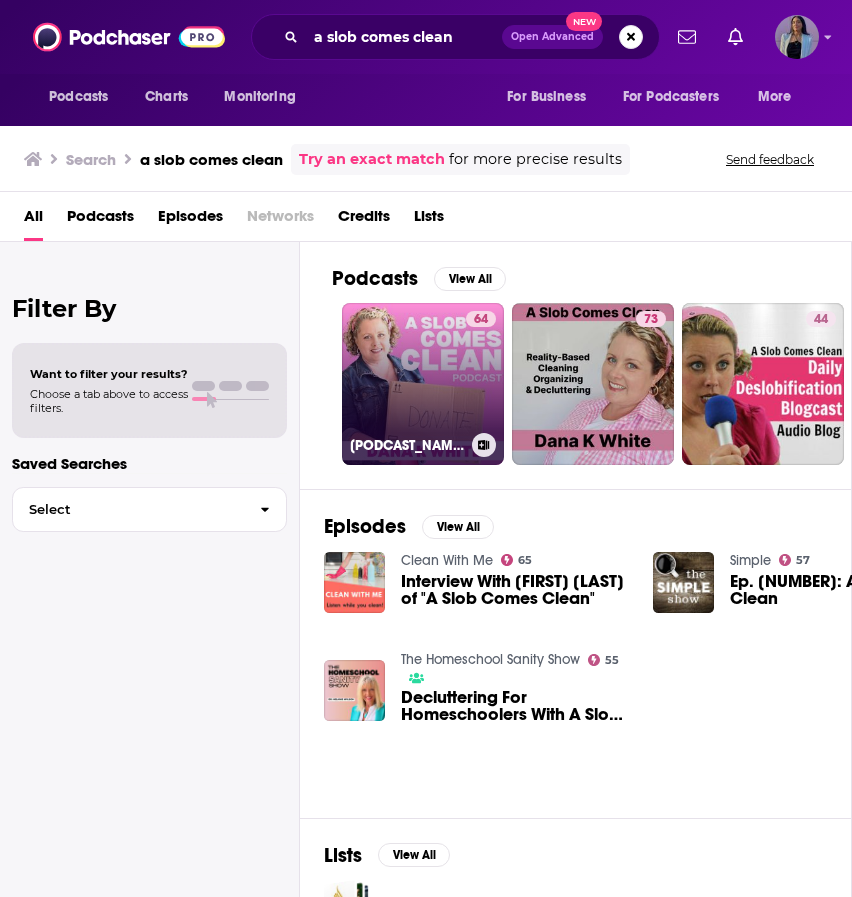 click on "64 A Slob Comes Clean" at bounding box center (423, 384) 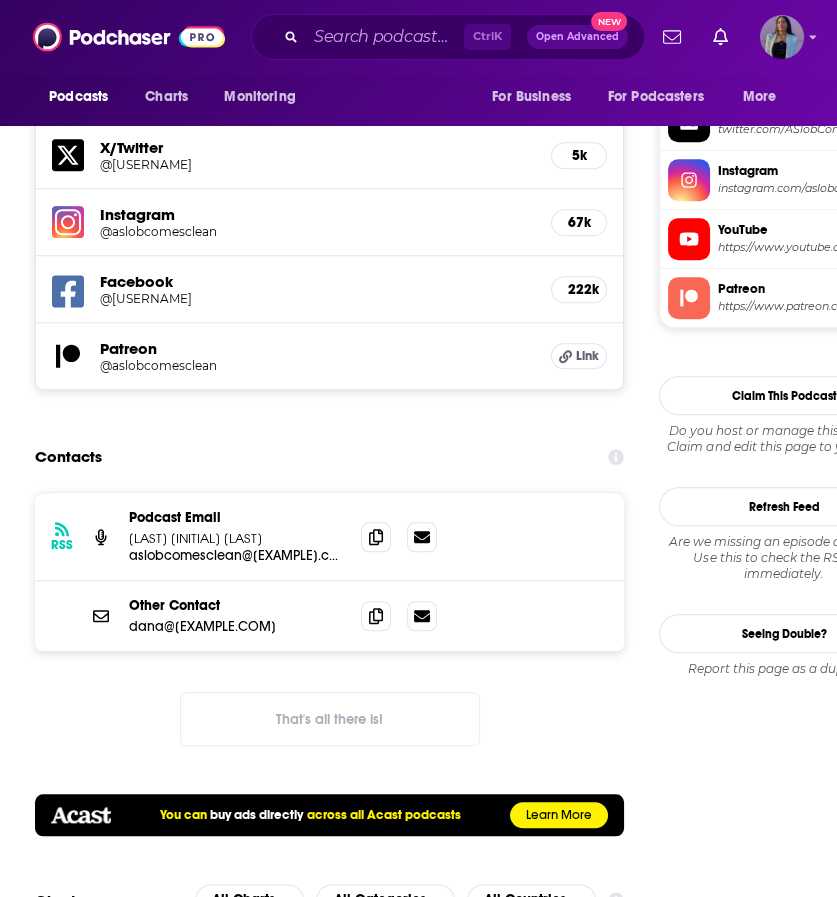 scroll, scrollTop: 1958, scrollLeft: 0, axis: vertical 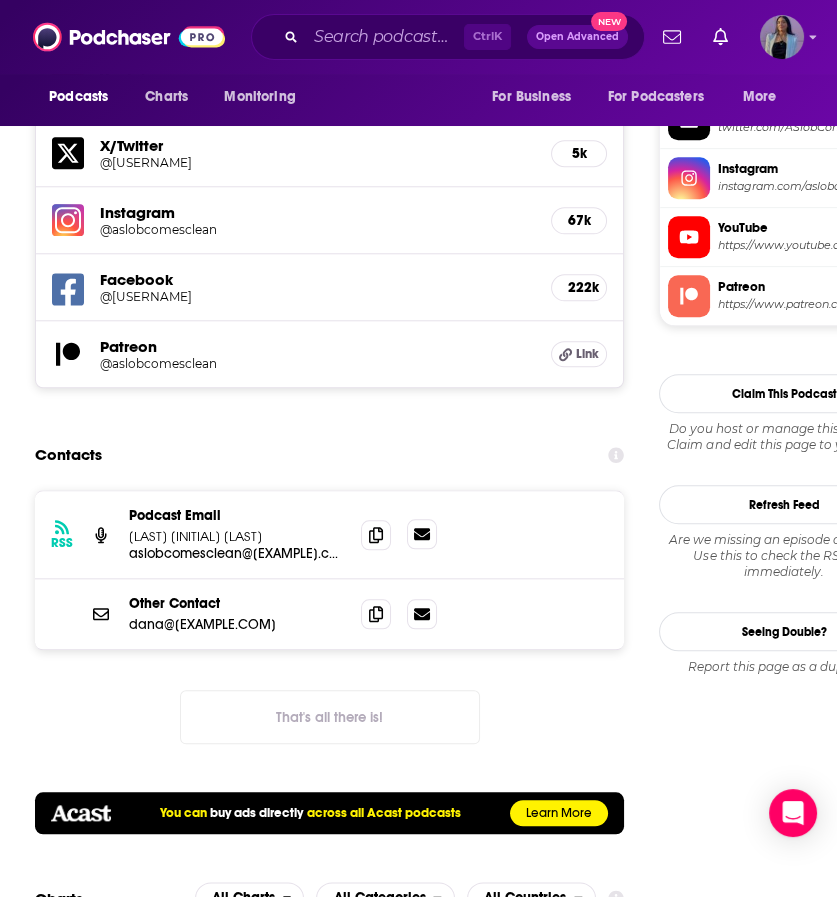 click 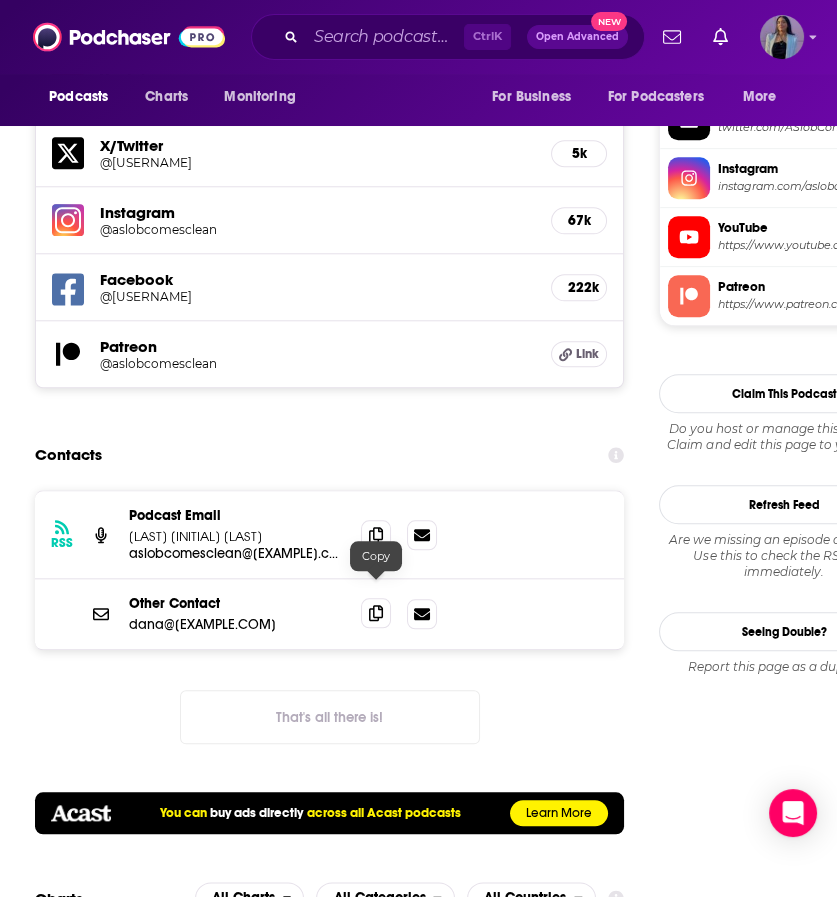 click 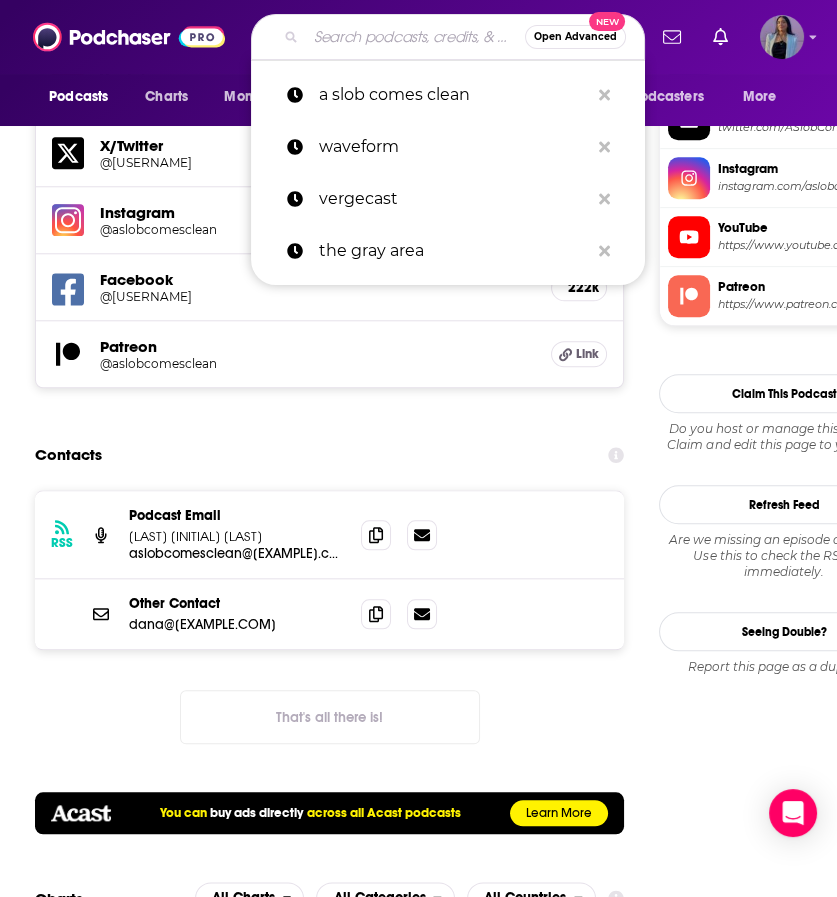 click at bounding box center [415, 37] 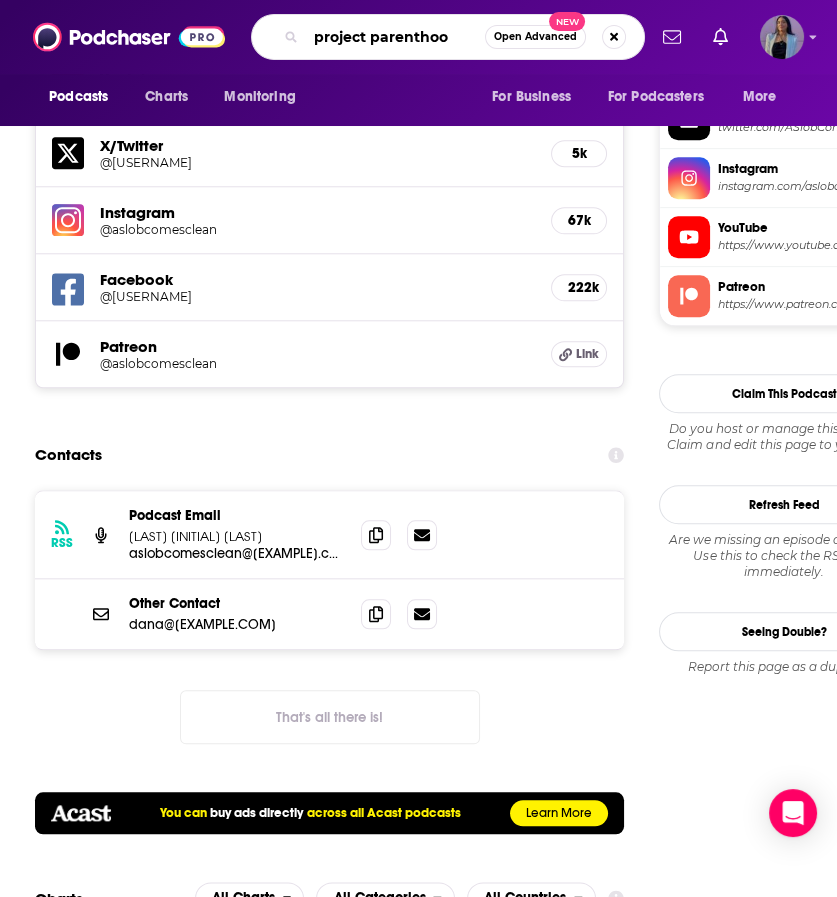 type on "[PERSON] [PERSON]" 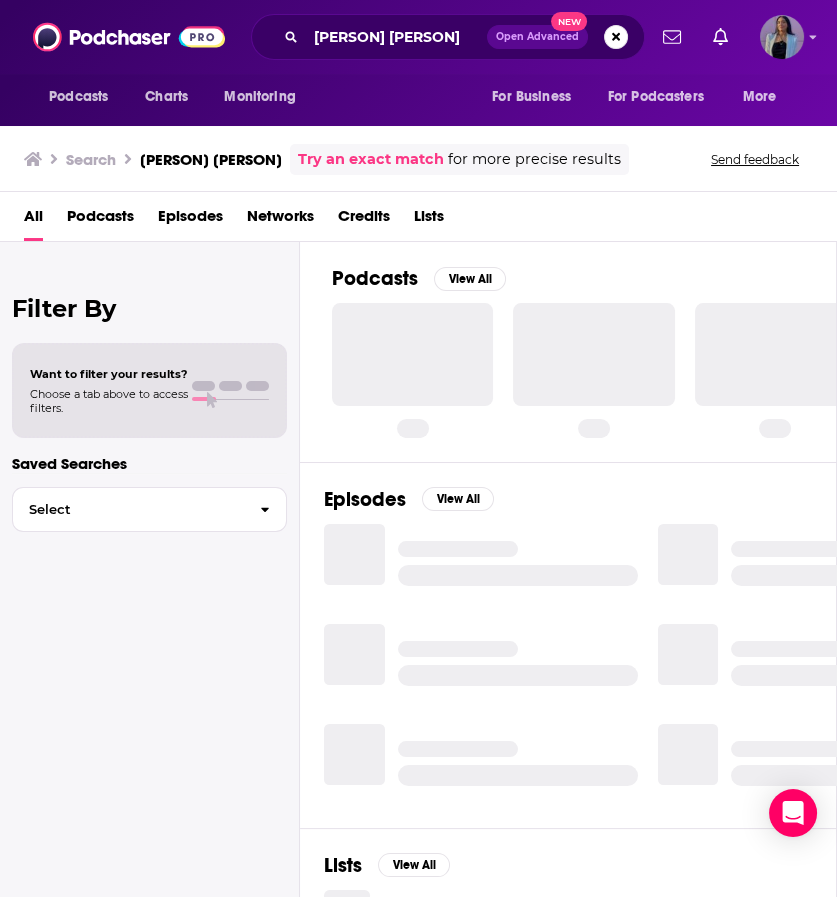 scroll, scrollTop: 0, scrollLeft: 0, axis: both 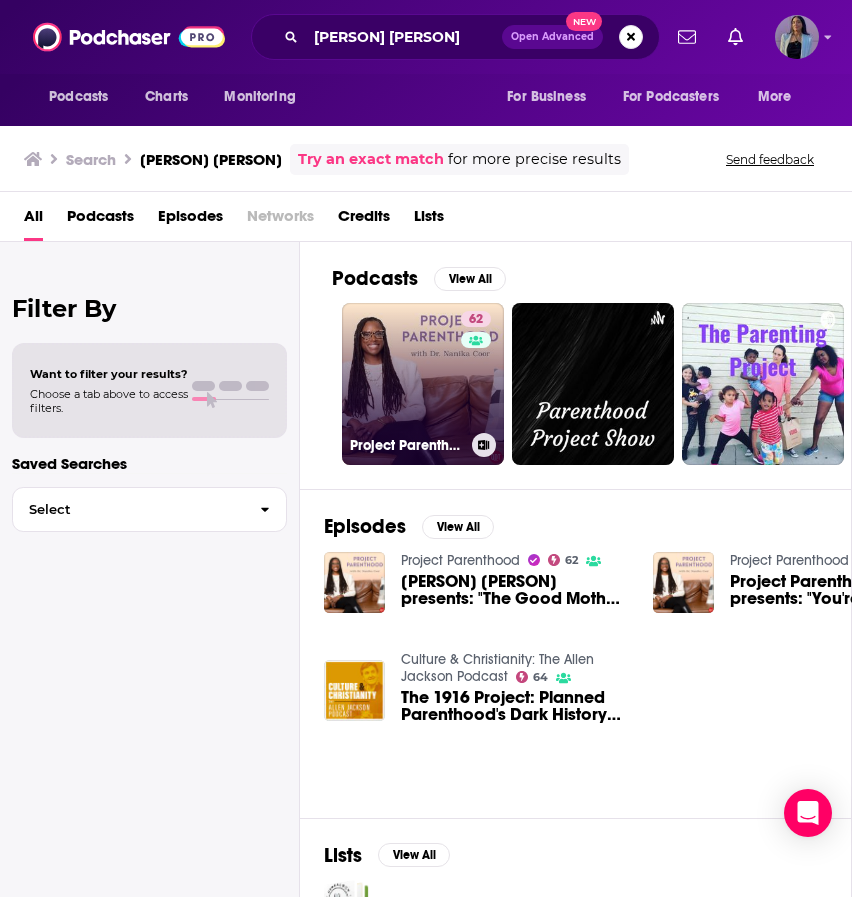 click on "62 Project Parenthood" at bounding box center (423, 384) 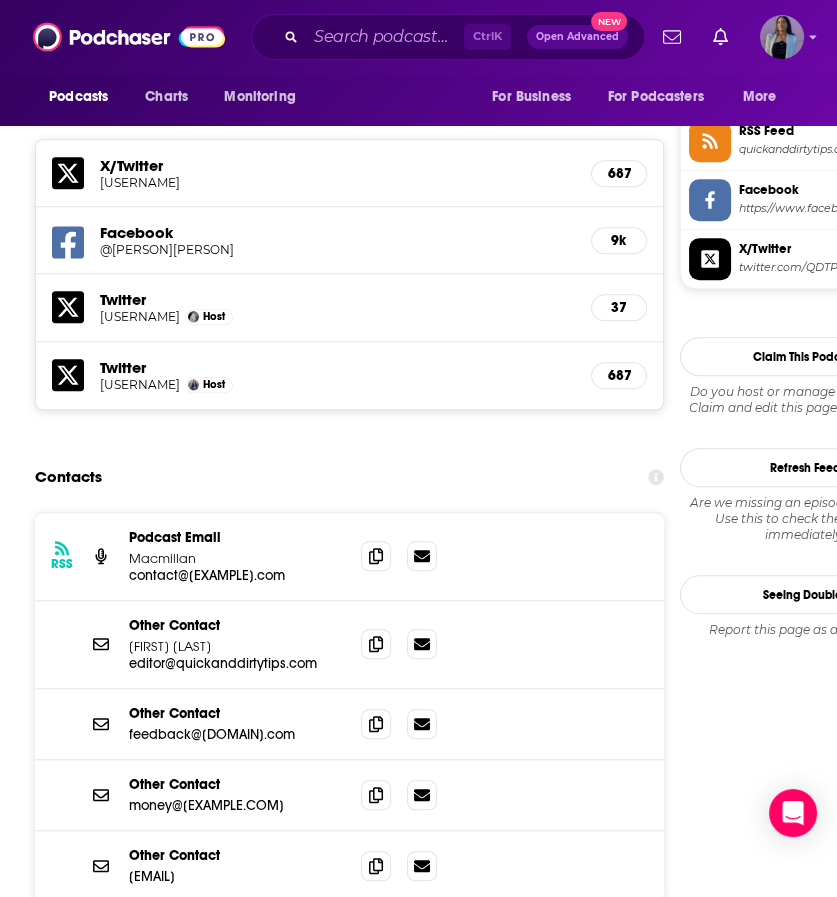 scroll, scrollTop: 1975, scrollLeft: 0, axis: vertical 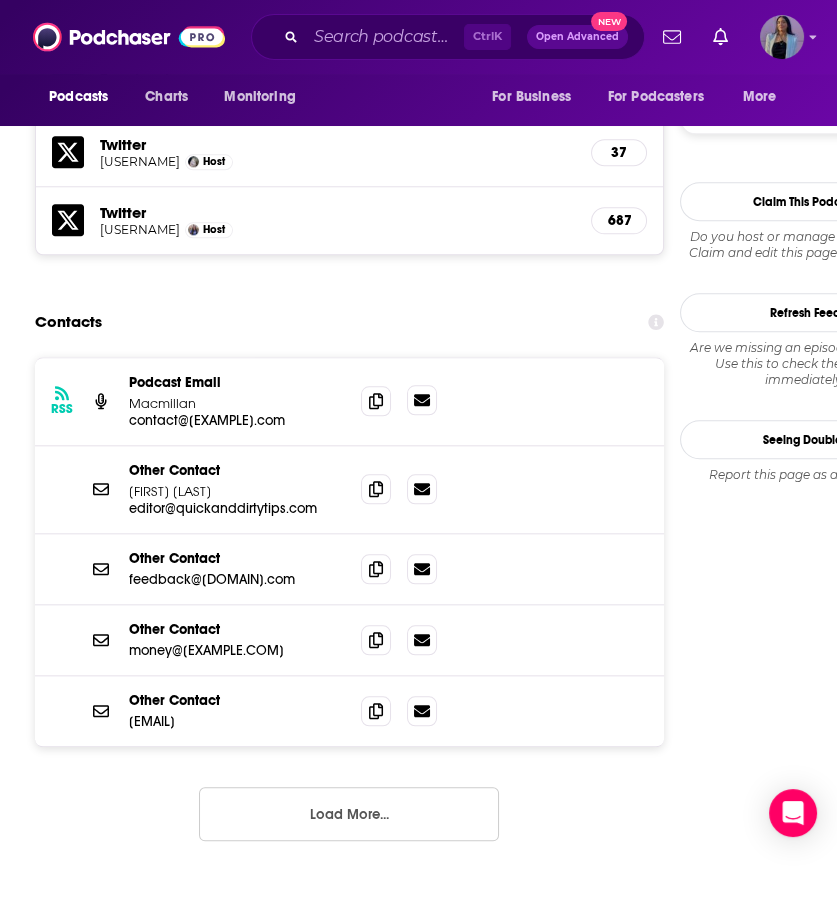 click at bounding box center [422, 400] 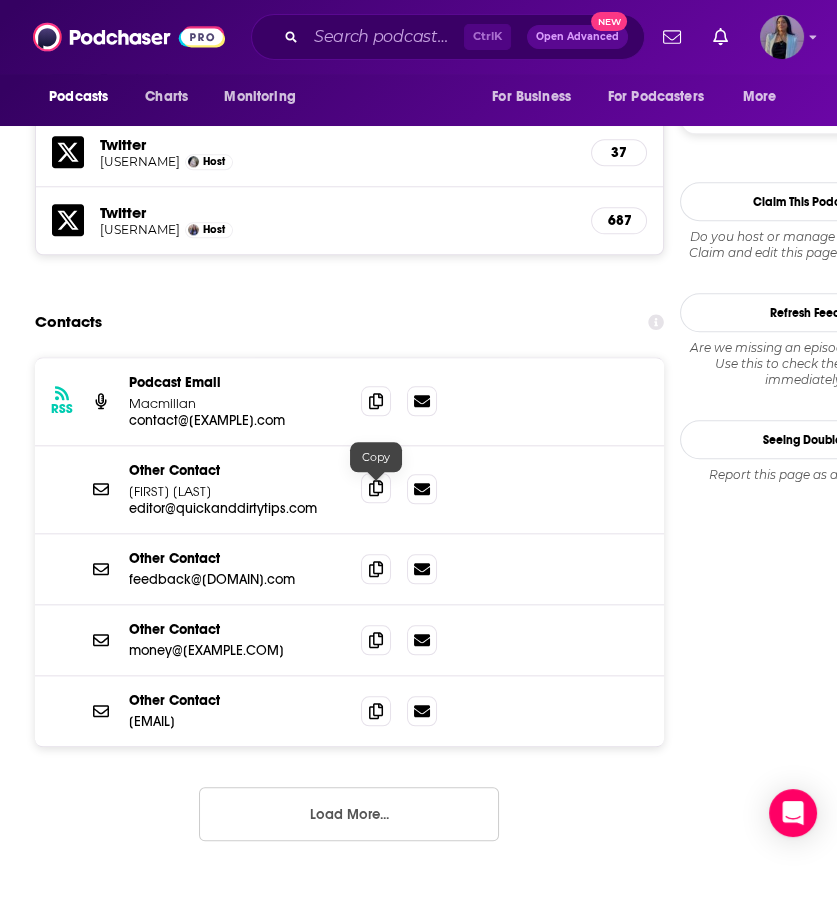 click 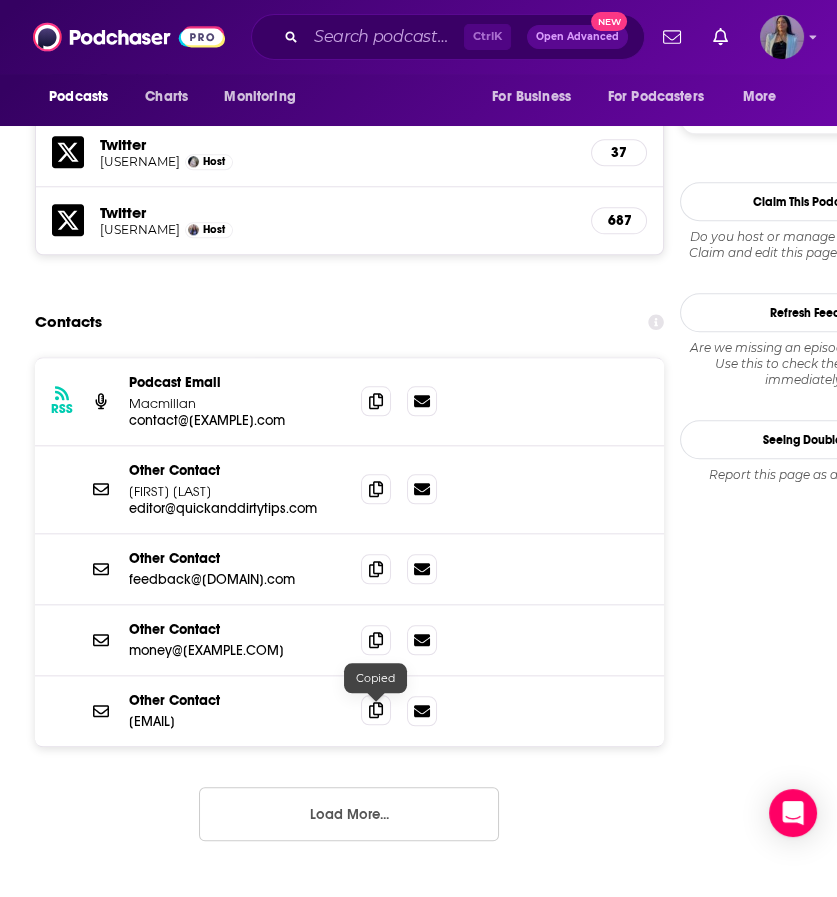 click 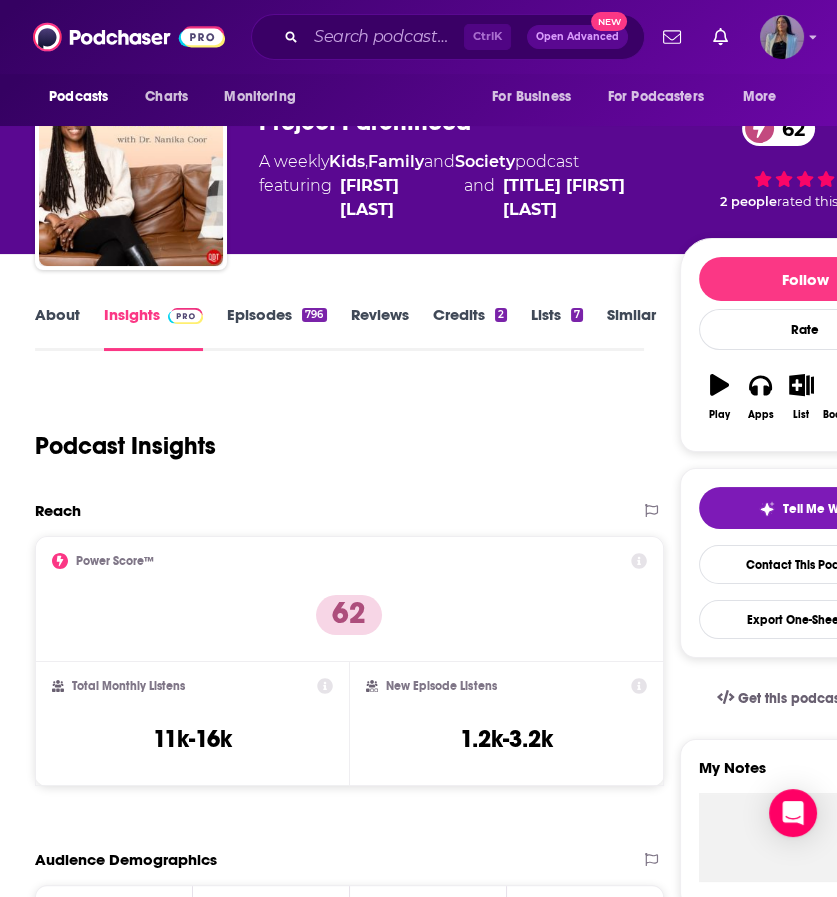 scroll, scrollTop: 0, scrollLeft: 0, axis: both 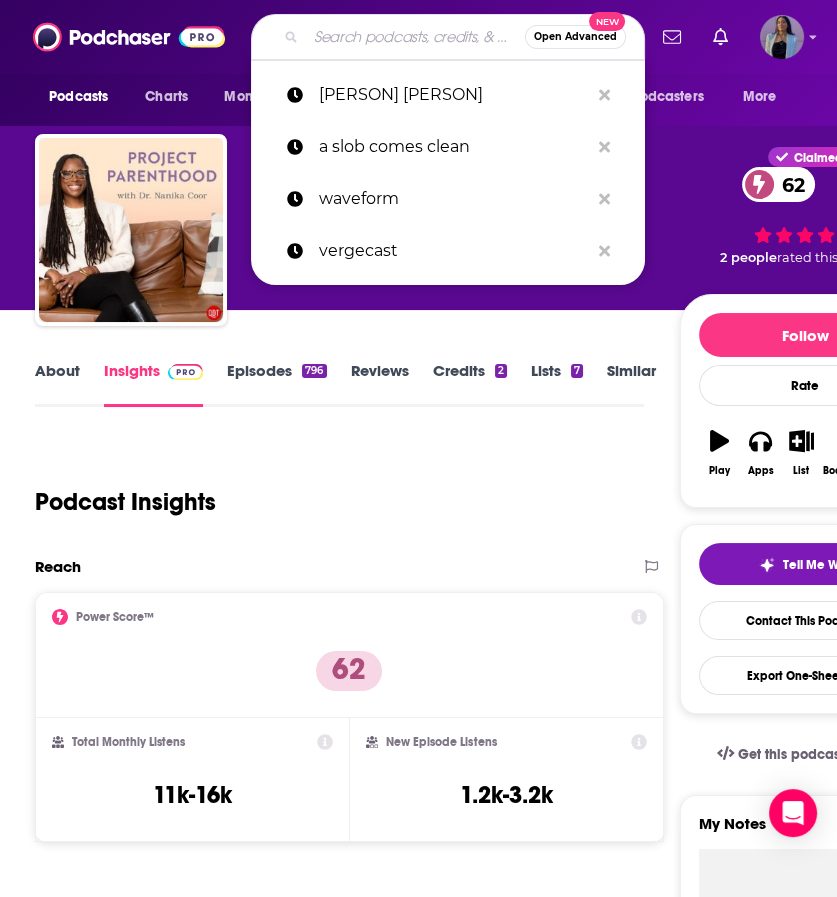 click at bounding box center (415, 37) 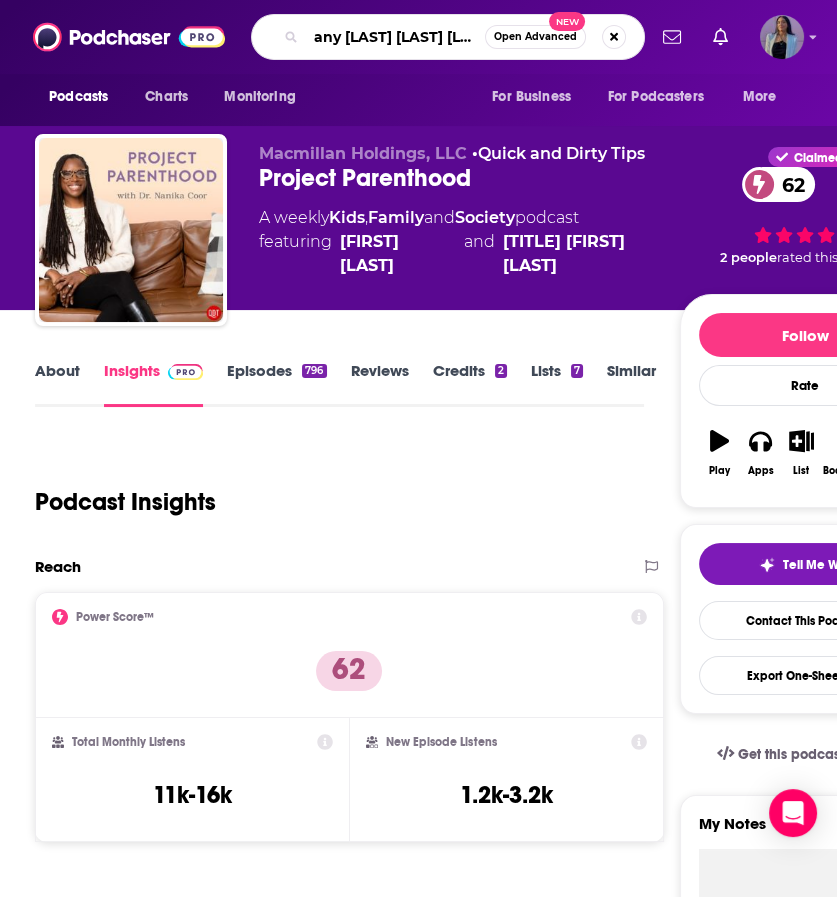 scroll, scrollTop: 0, scrollLeft: 0, axis: both 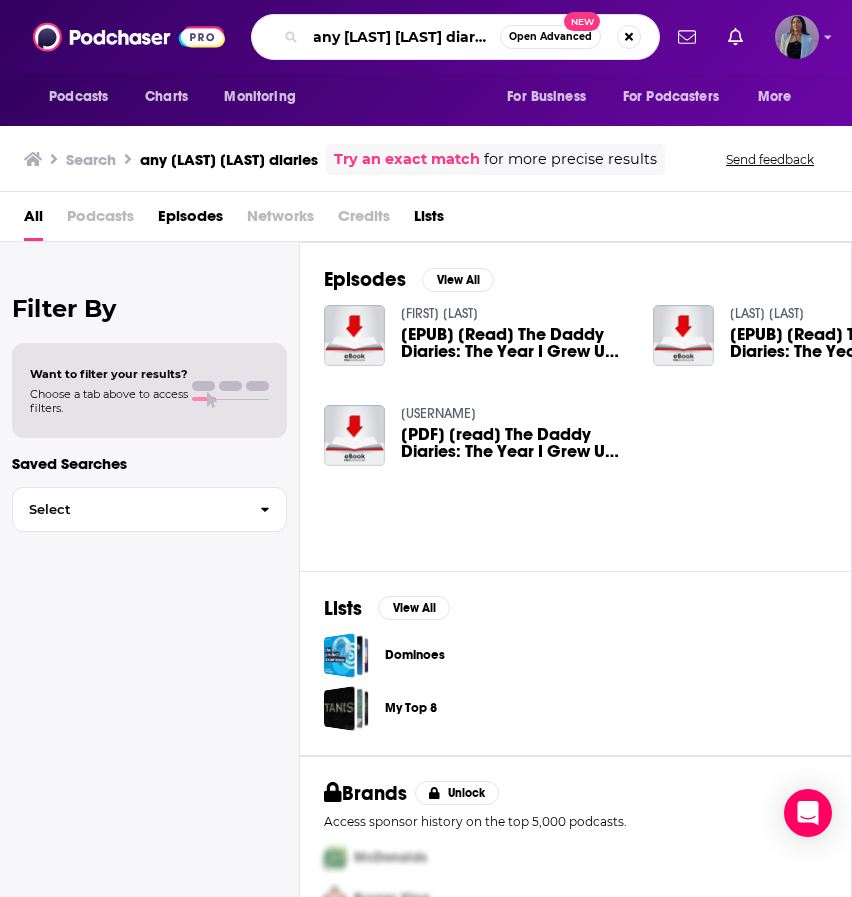drag, startPoint x: 385, startPoint y: 36, endPoint x: 771, endPoint y: 183, distance: 413.04358 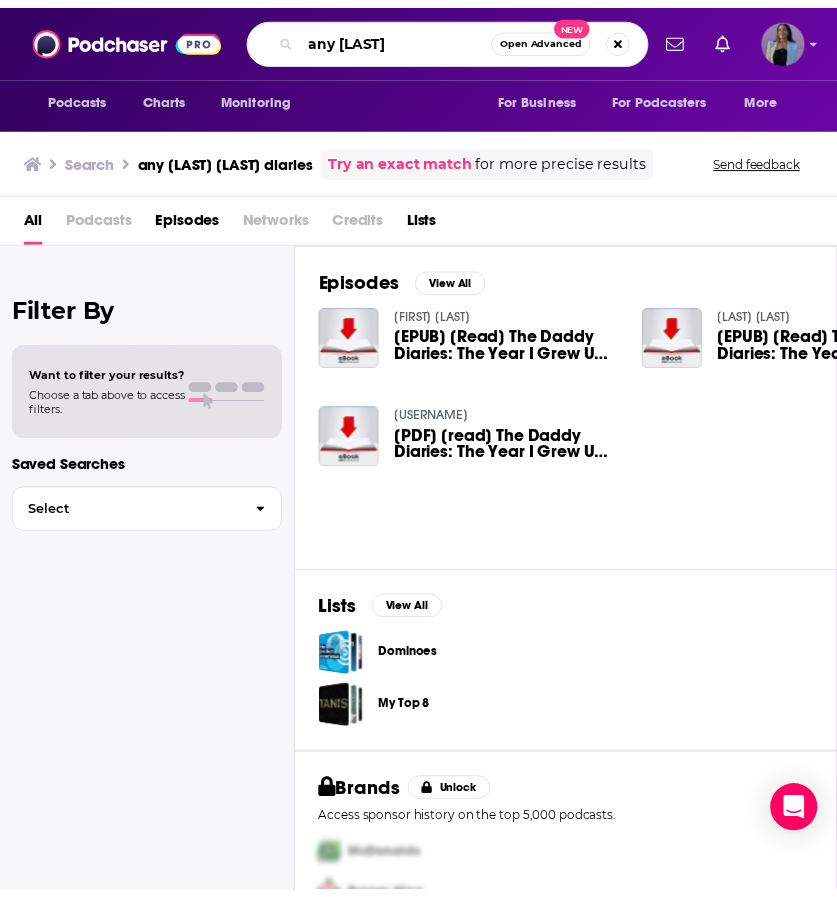 scroll, scrollTop: 0, scrollLeft: 0, axis: both 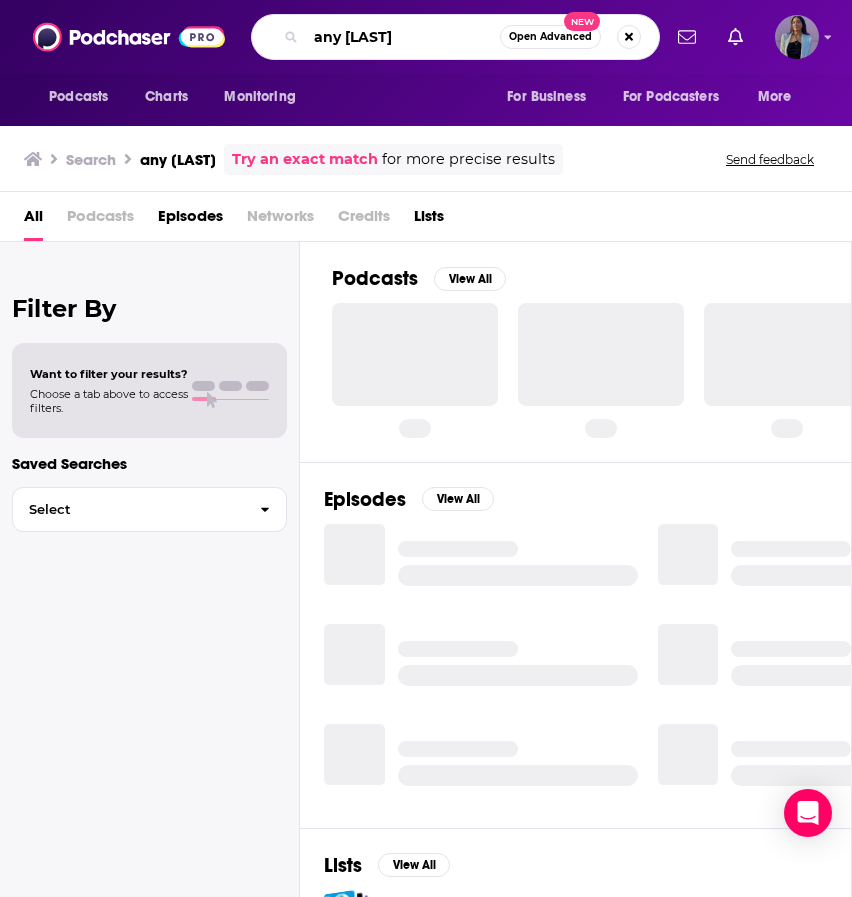 click on "any [LAST]" at bounding box center [403, 37] 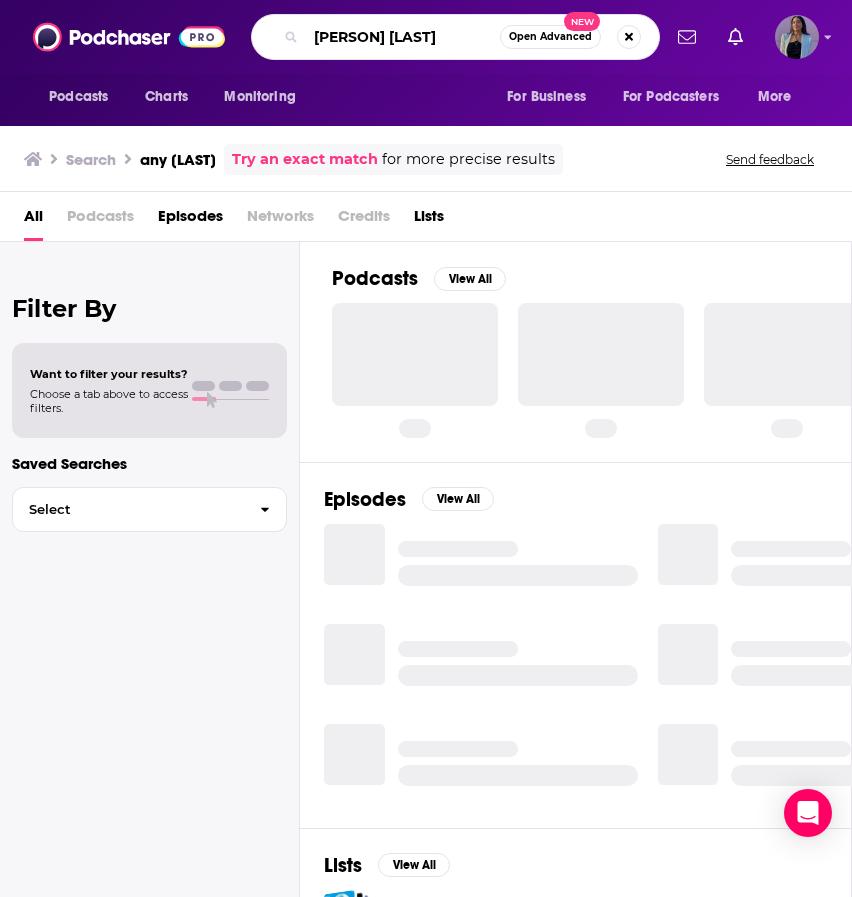 type on "[PERSON] [LAST]" 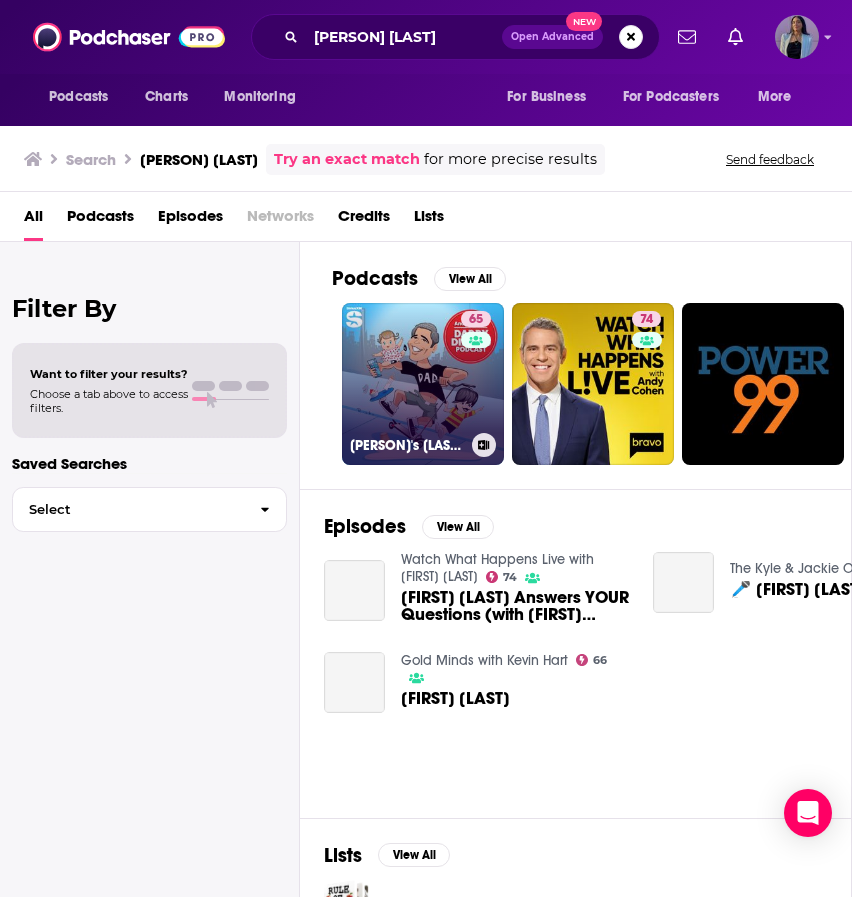 click on "[NUMBER] [PERSON]'s [LAST] Podcast" at bounding box center [423, 384] 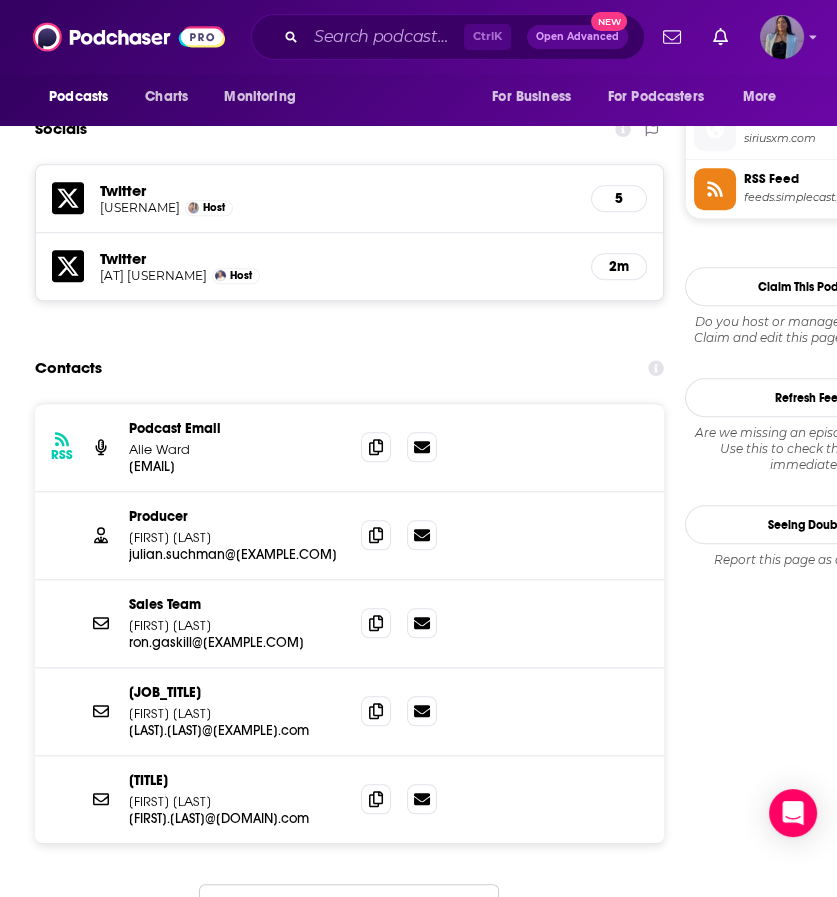 scroll, scrollTop: 1761, scrollLeft: 0, axis: vertical 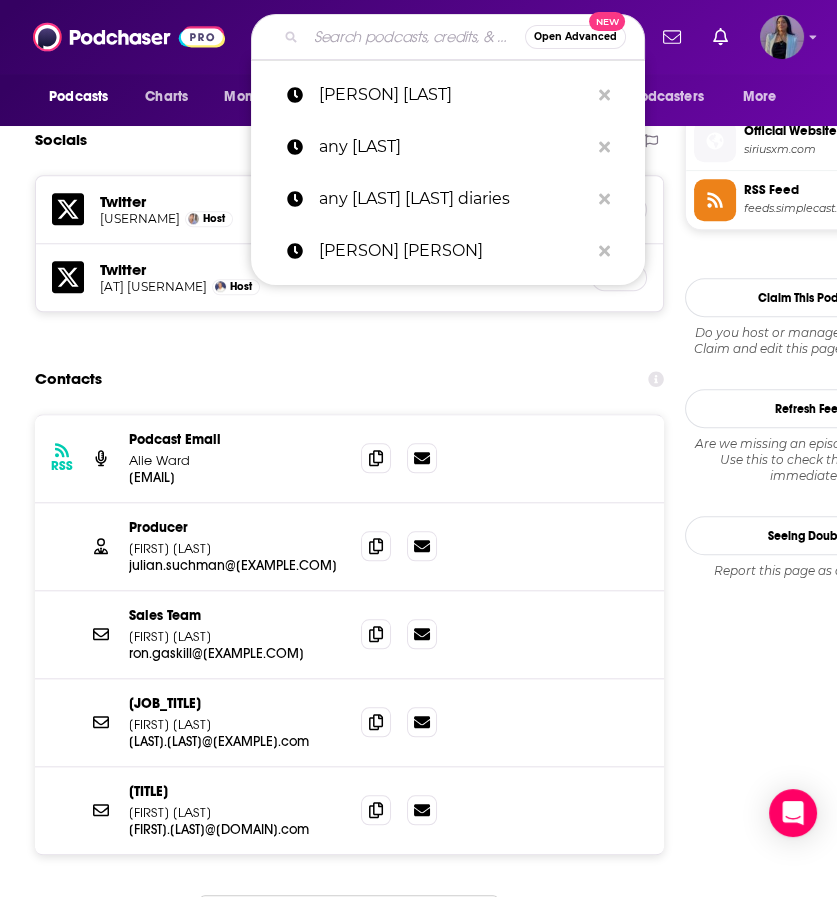 click at bounding box center [415, 37] 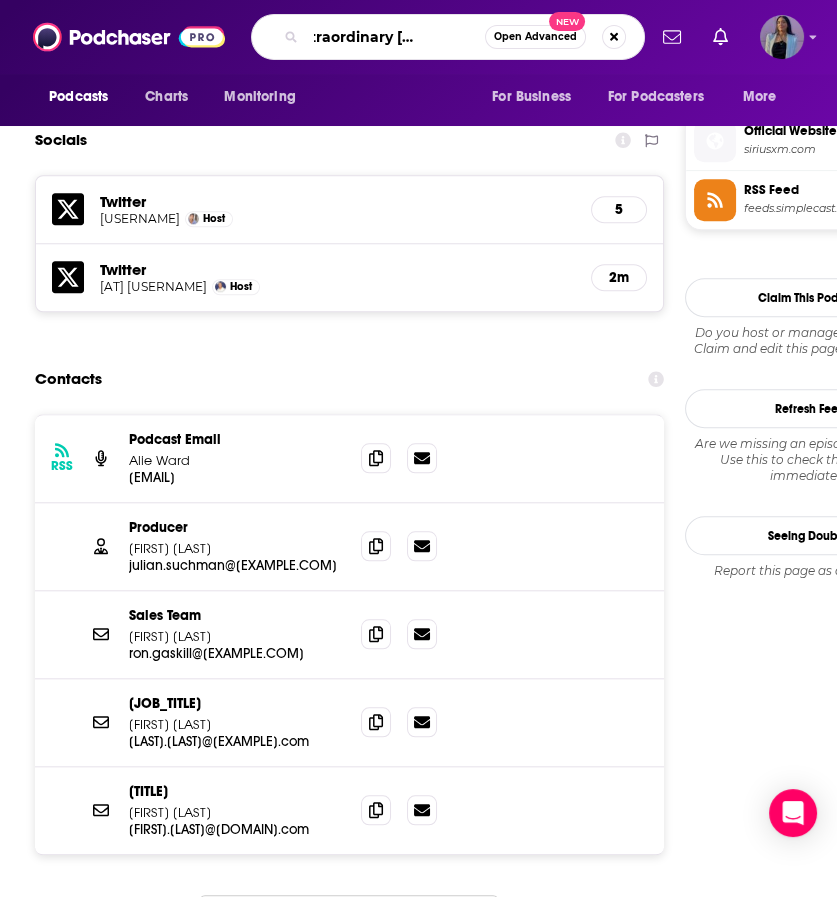 type on "one extraordinary marriage show" 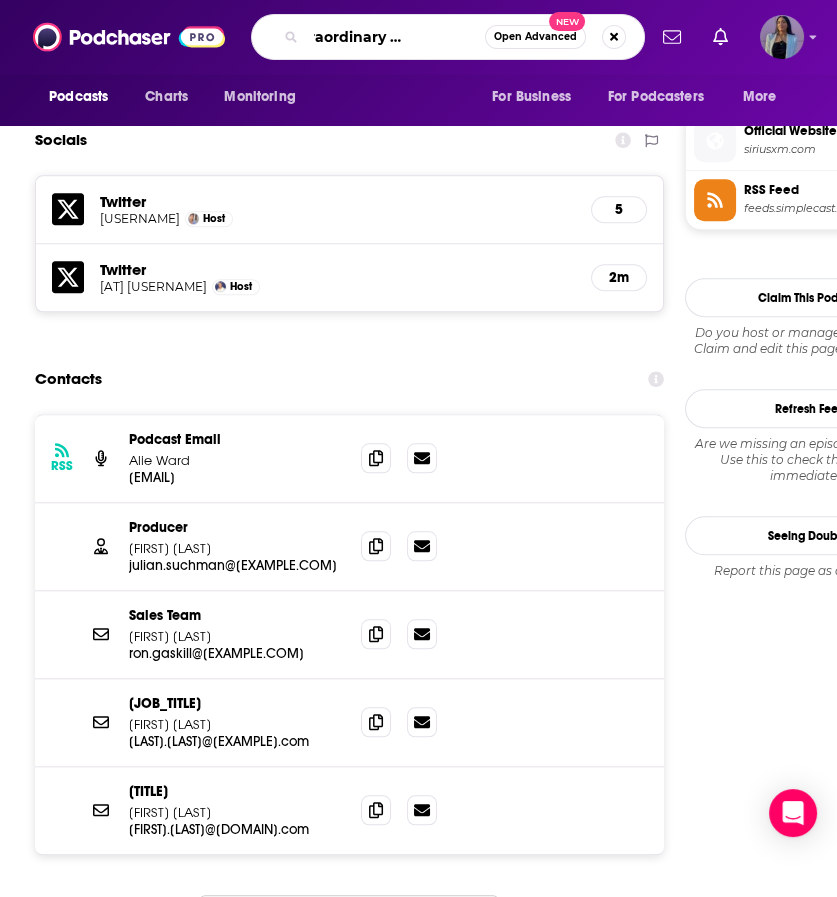 scroll, scrollTop: 0, scrollLeft: 82, axis: horizontal 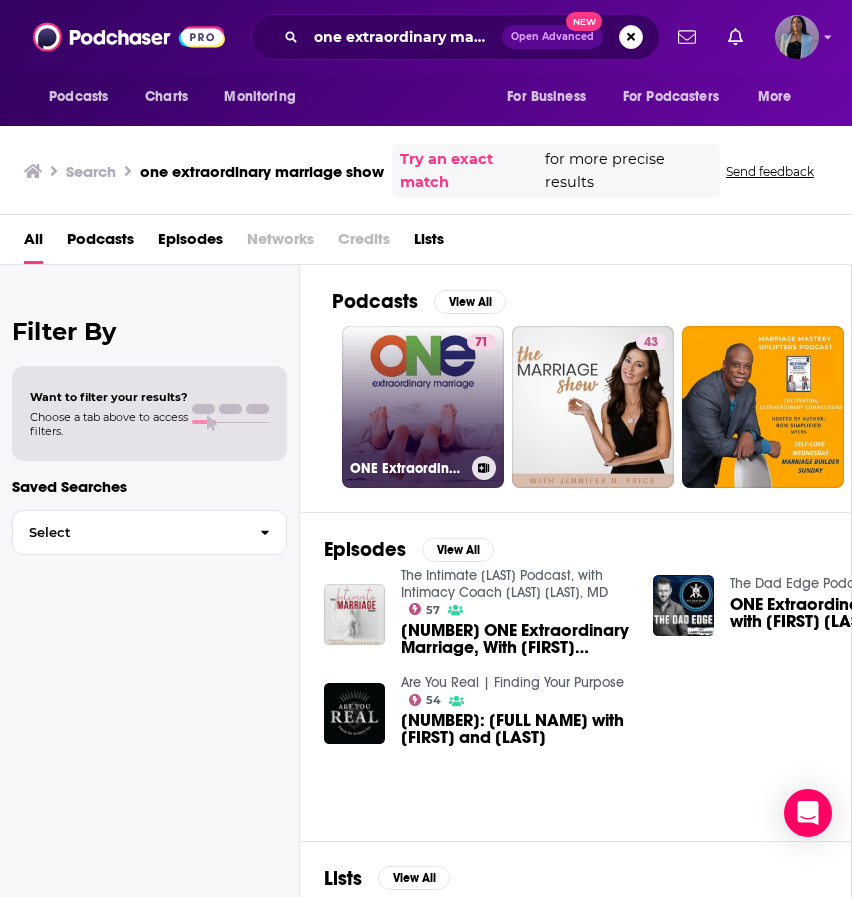 click on "[NUMBER] [PODCAST_NAME]" at bounding box center (423, 407) 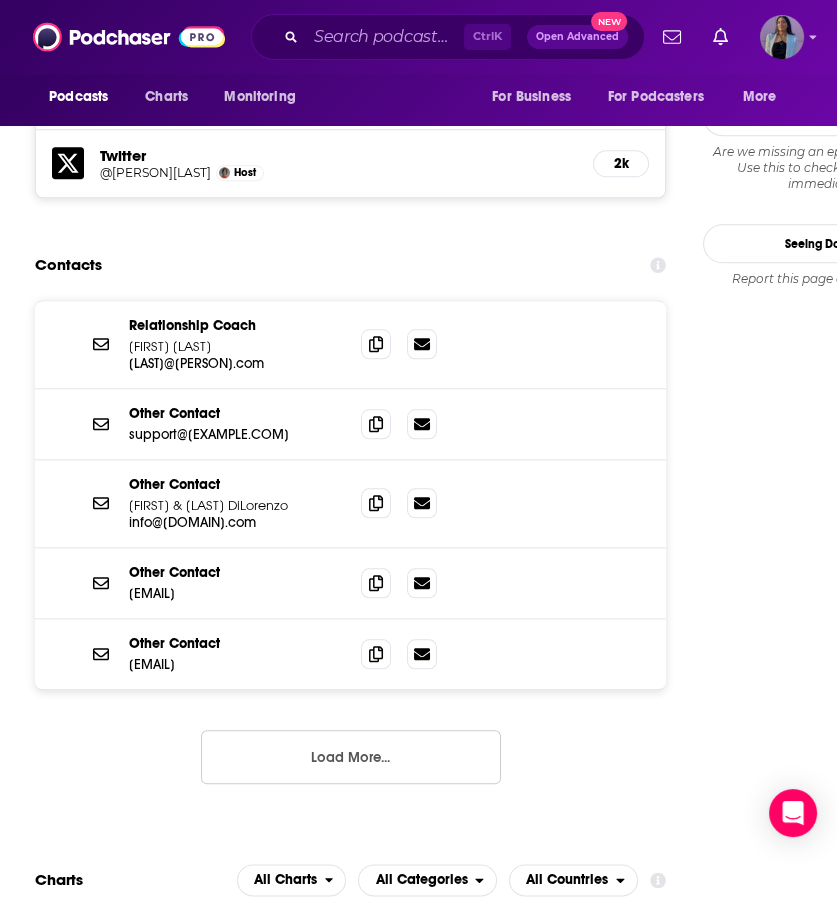 scroll, scrollTop: 1987, scrollLeft: 0, axis: vertical 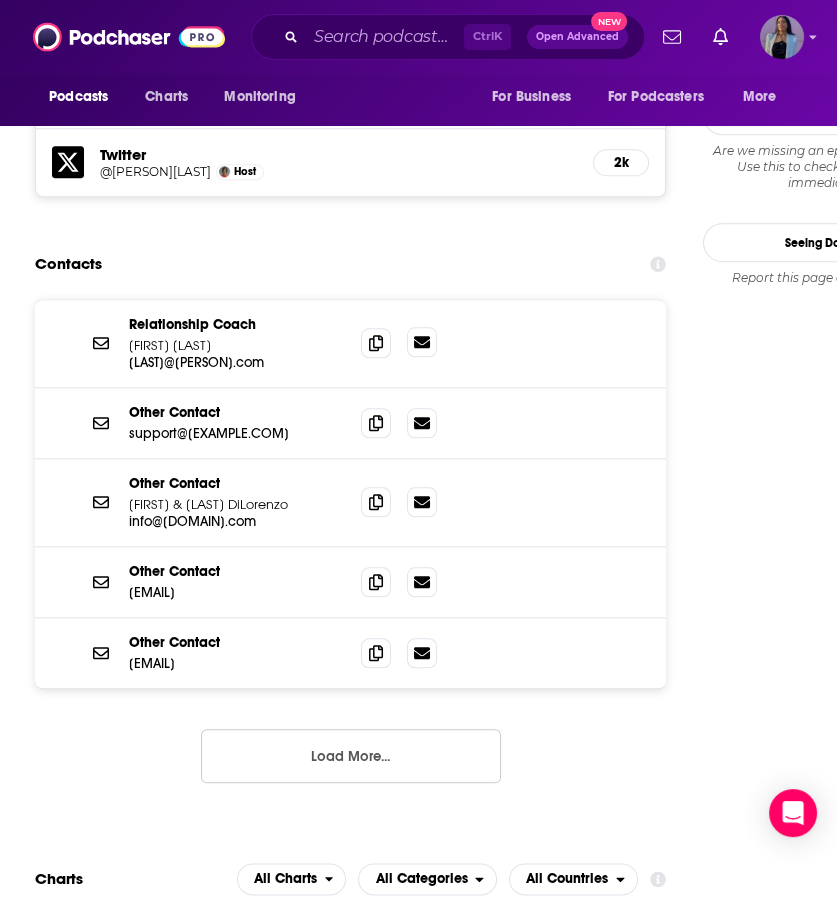 click at bounding box center [422, 342] 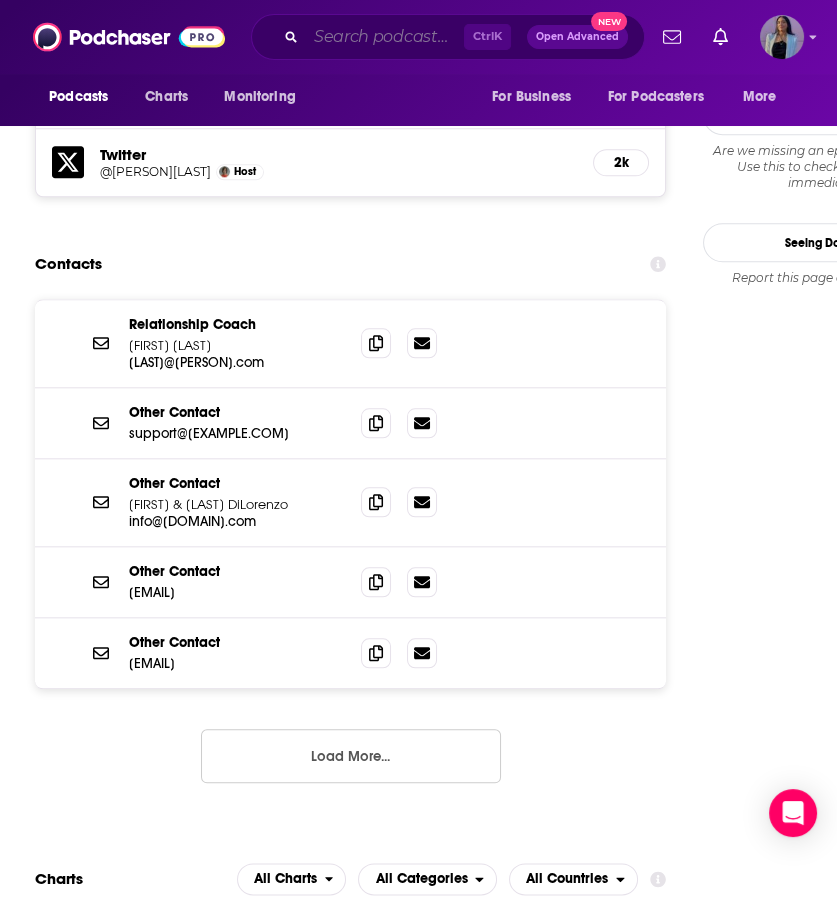 click at bounding box center [385, 37] 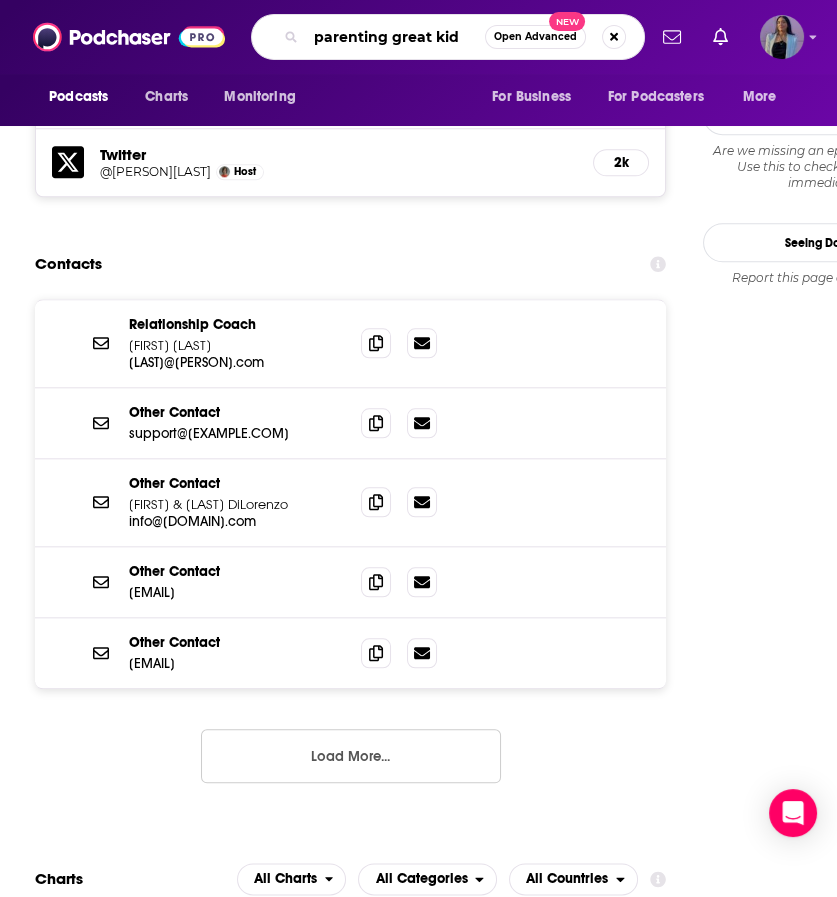 type on "parenting great kids" 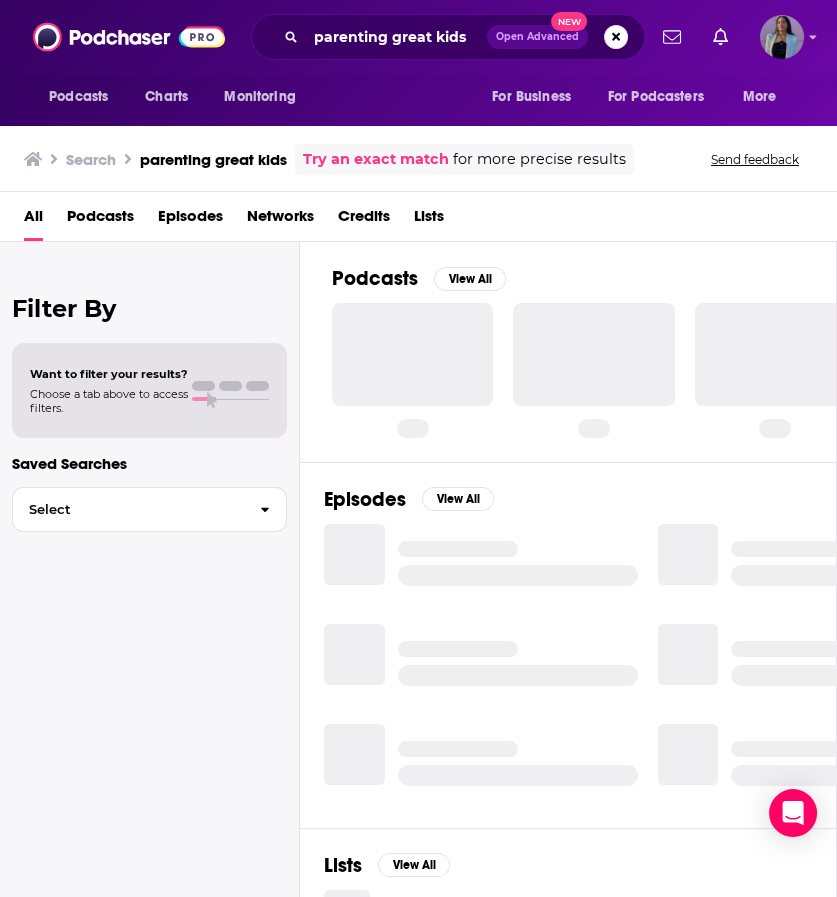 scroll, scrollTop: 0, scrollLeft: 0, axis: both 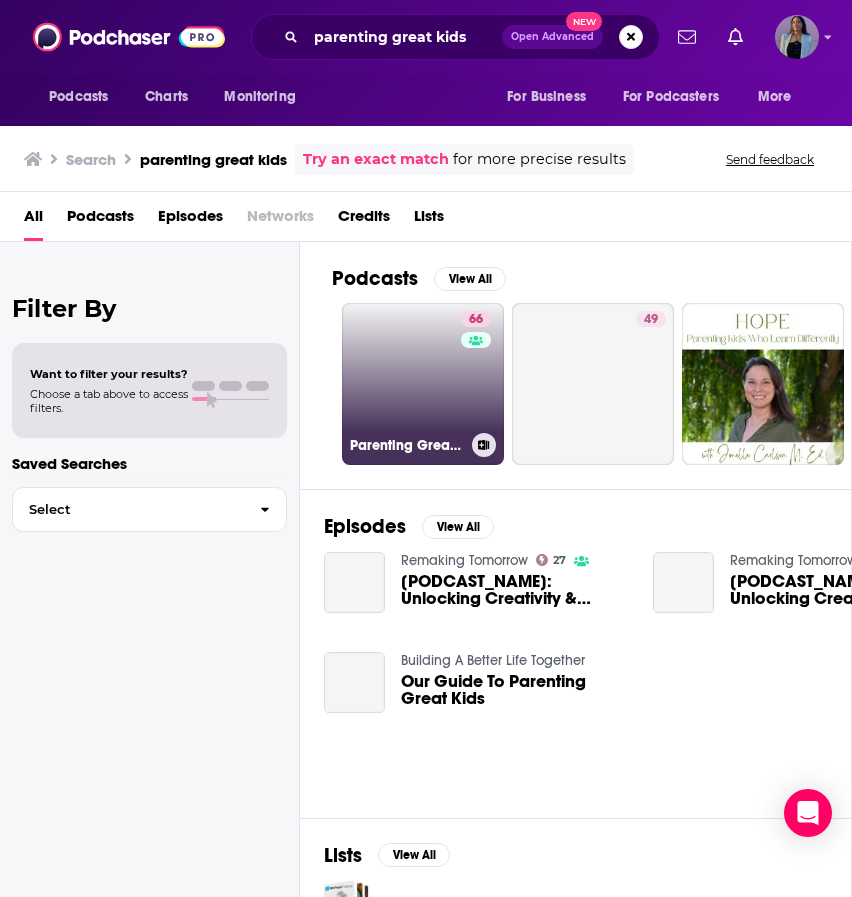 click on "66 Parenting Great Kids with Dr. Meg Meeker" at bounding box center [423, 384] 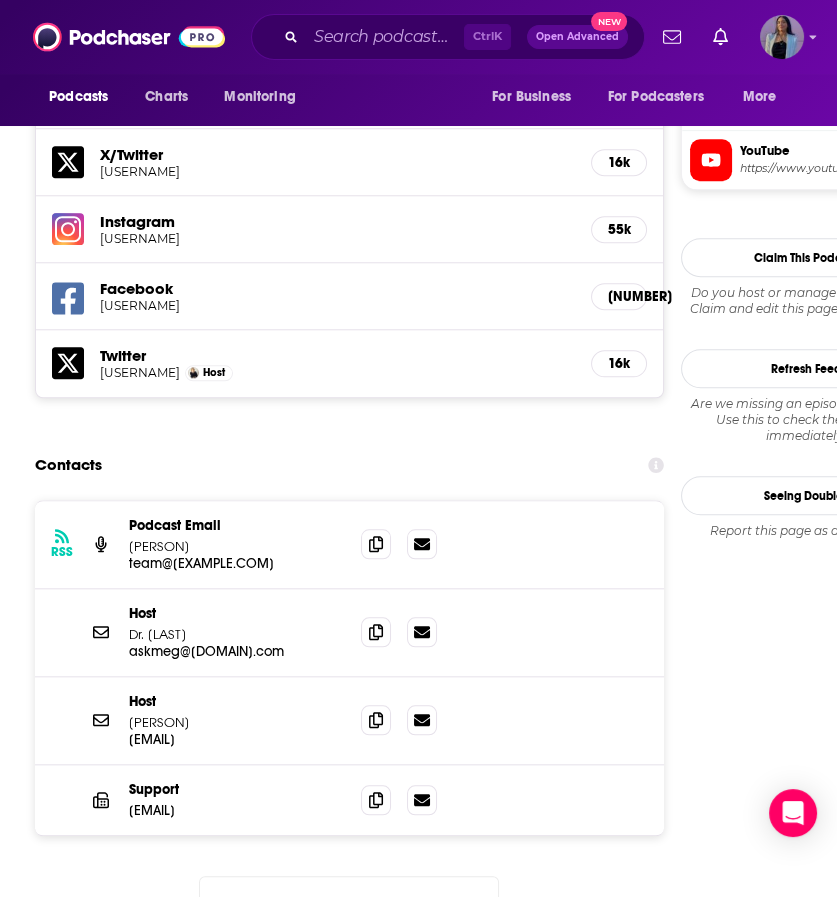 scroll, scrollTop: 1854, scrollLeft: 0, axis: vertical 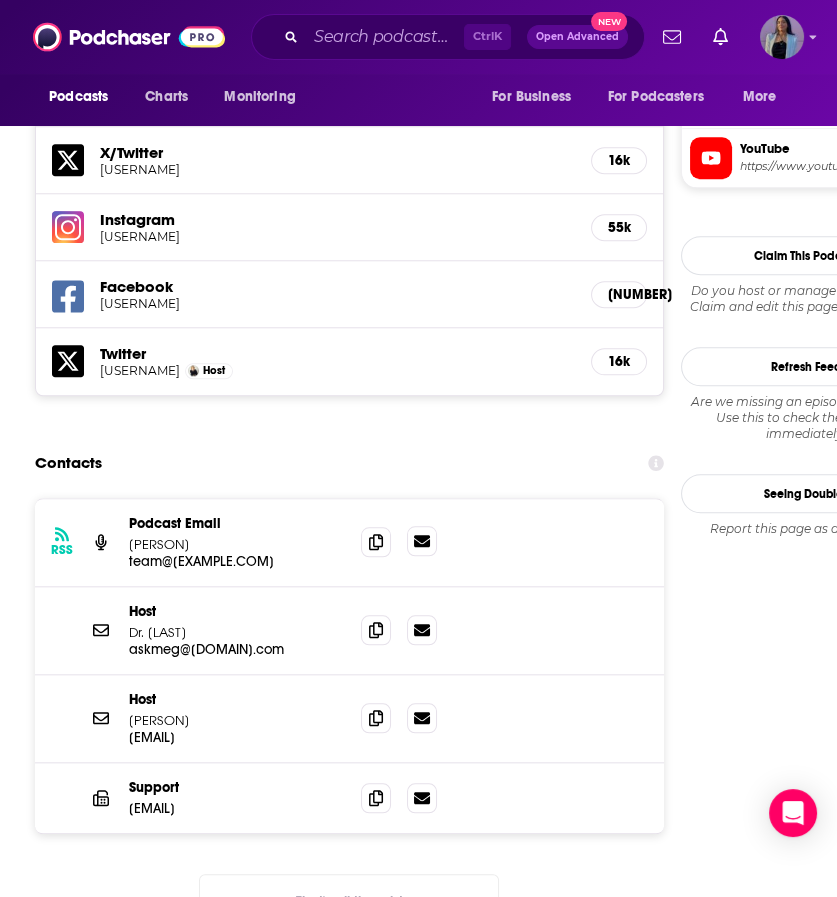 click 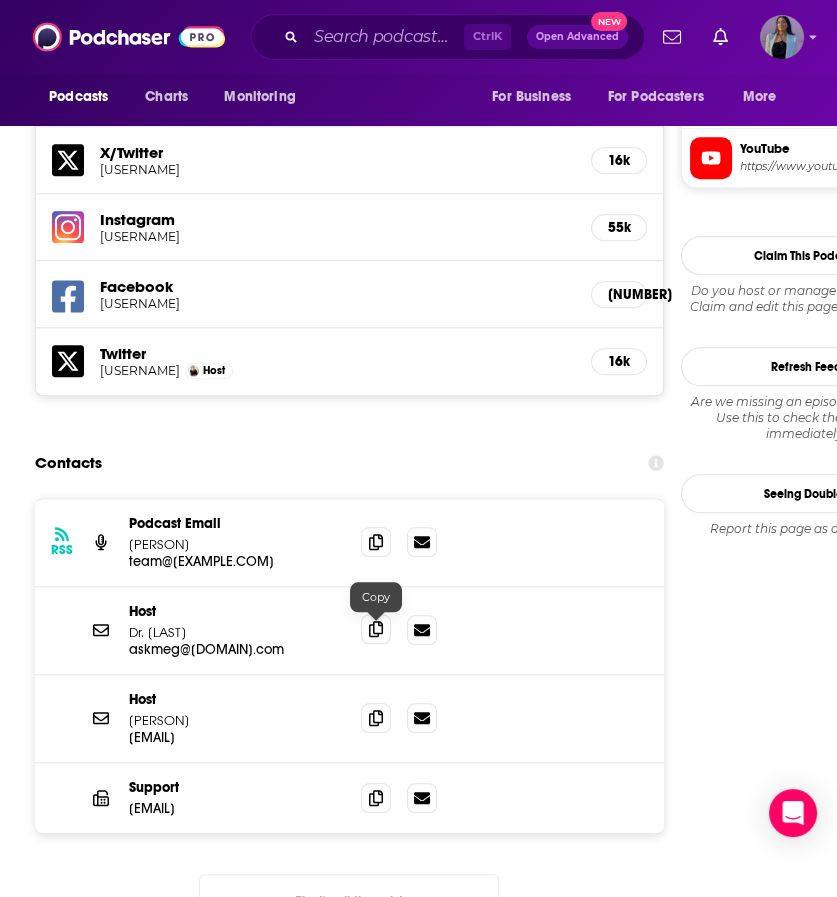 click 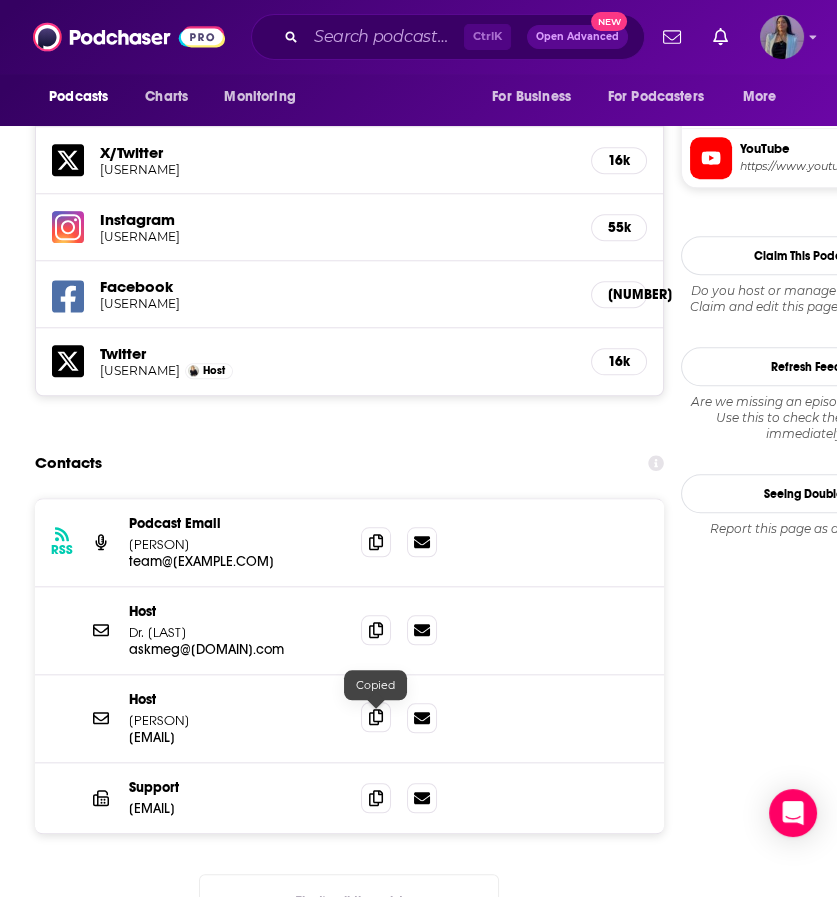 click 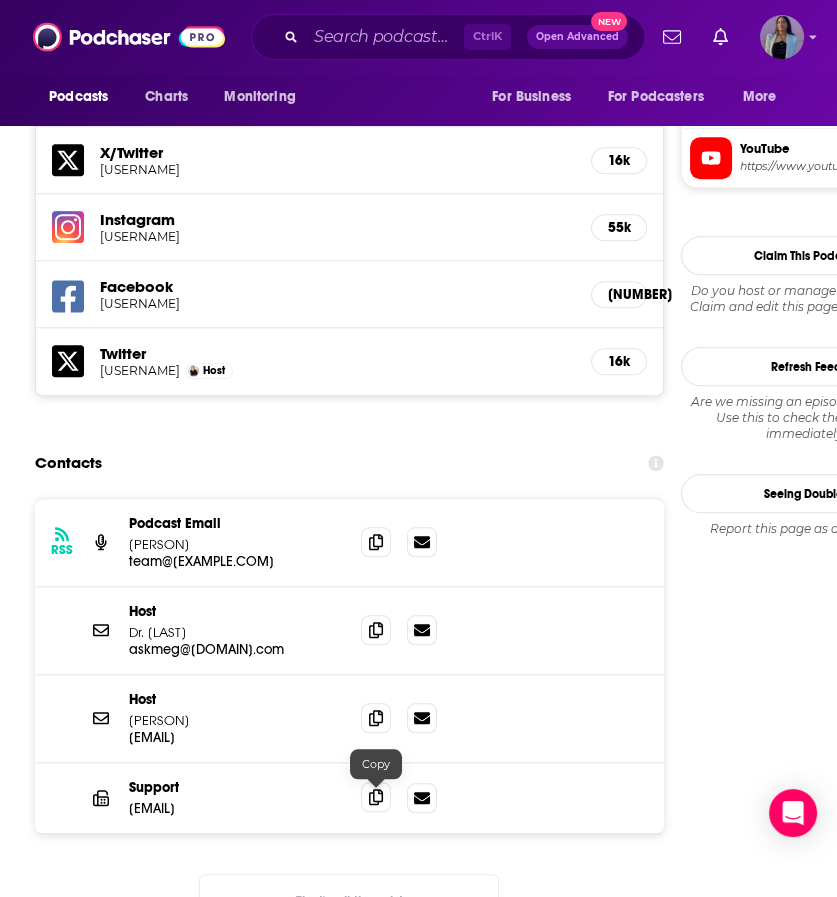 click 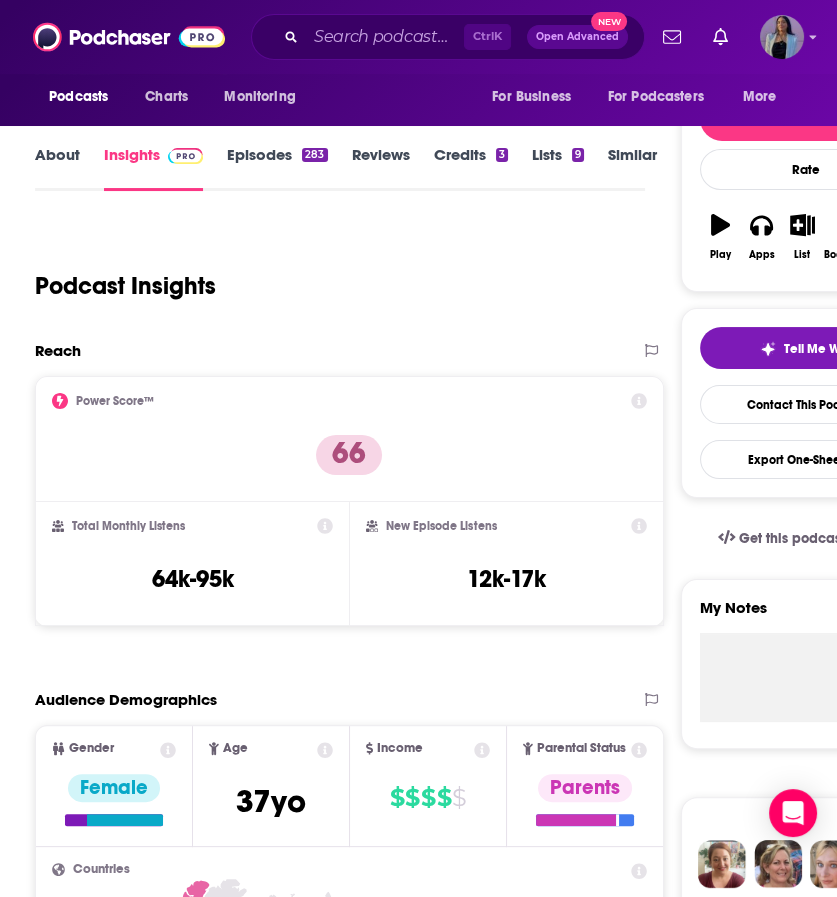 scroll, scrollTop: 0, scrollLeft: 0, axis: both 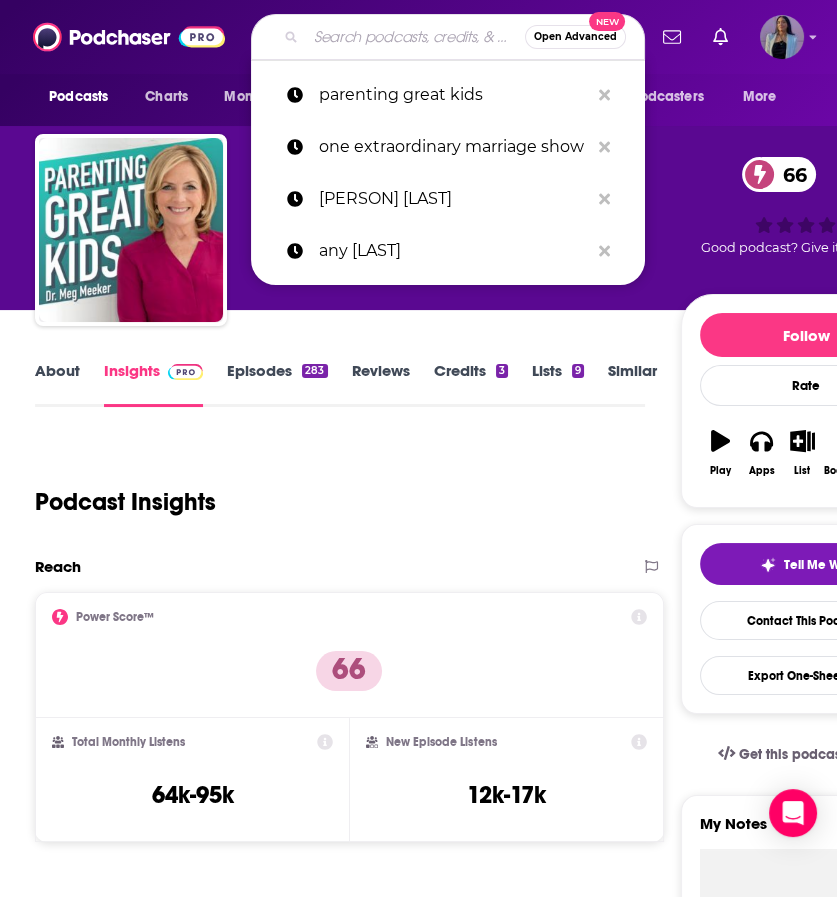 click at bounding box center [415, 37] 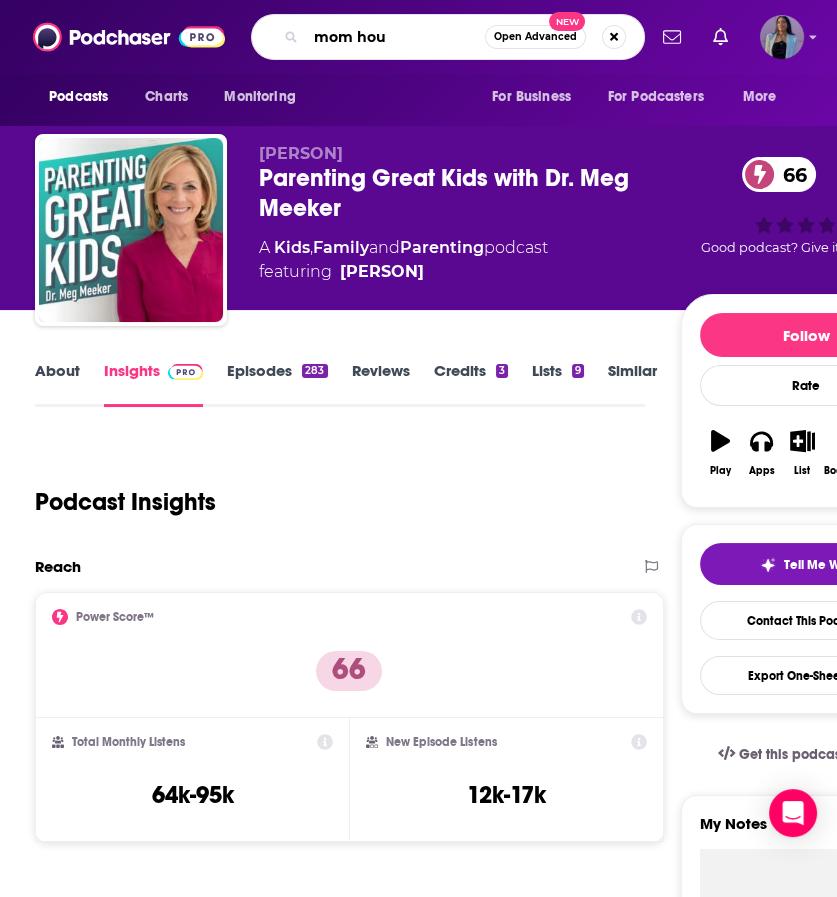 type on "mom hour" 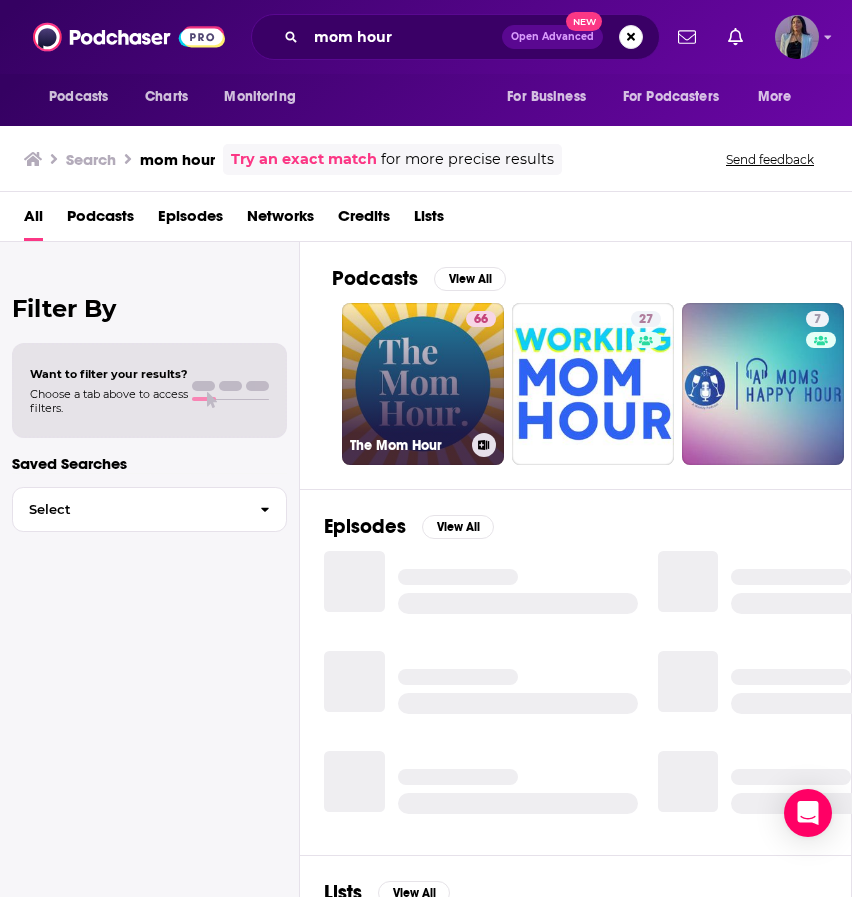 click on "66 The Mom Hour" at bounding box center [423, 384] 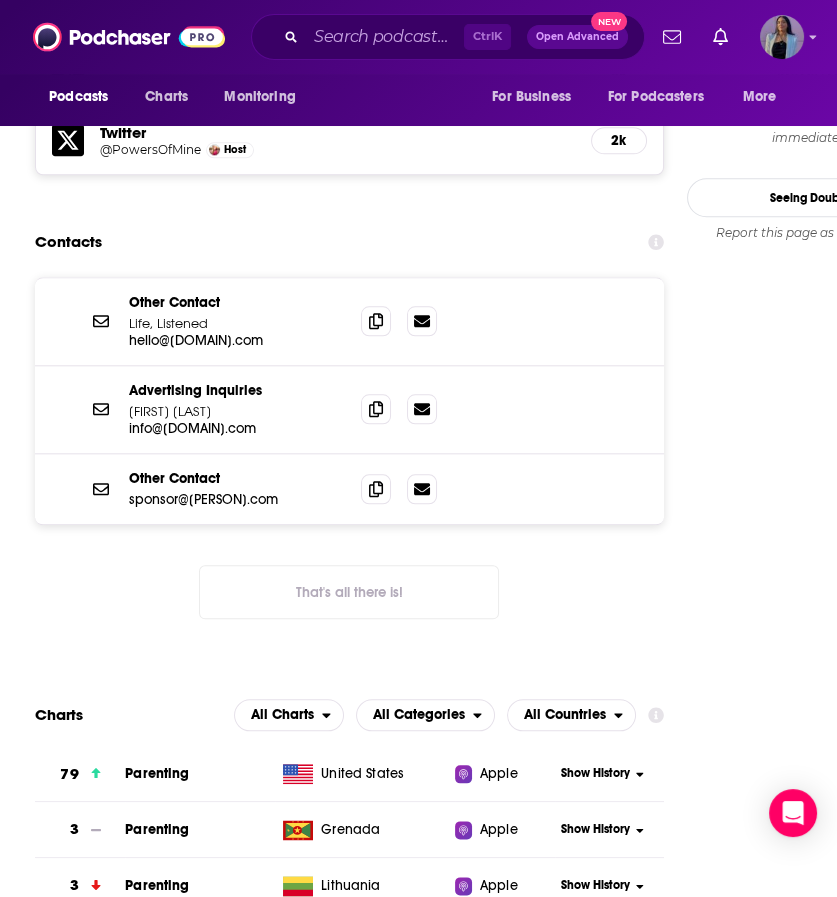 scroll, scrollTop: 1903, scrollLeft: 0, axis: vertical 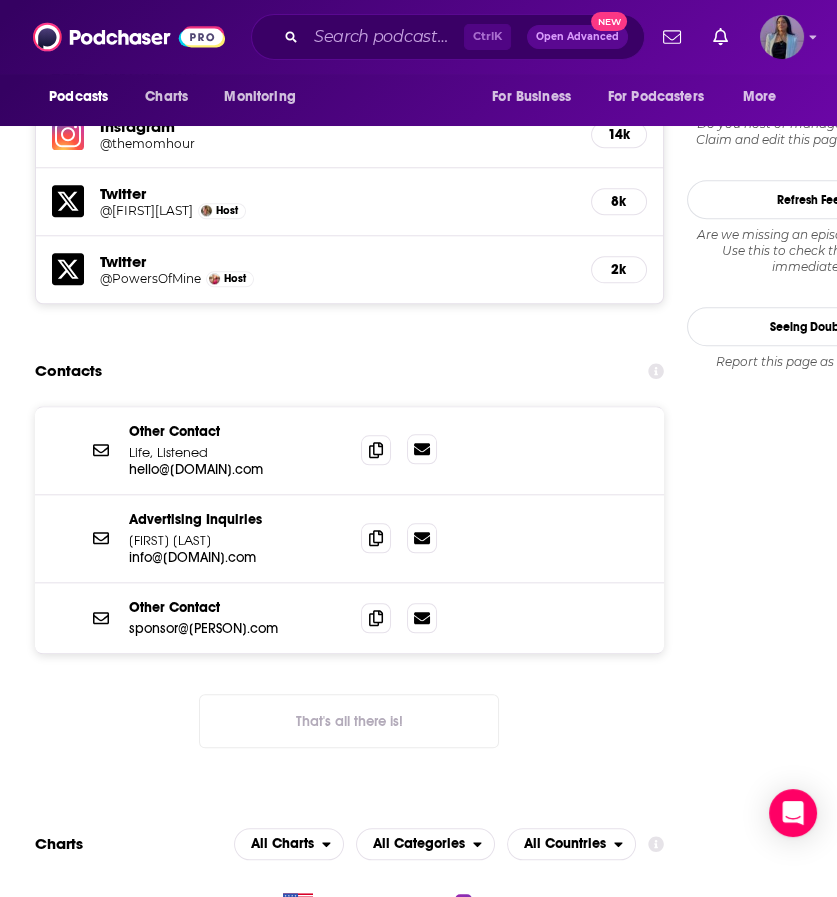 click 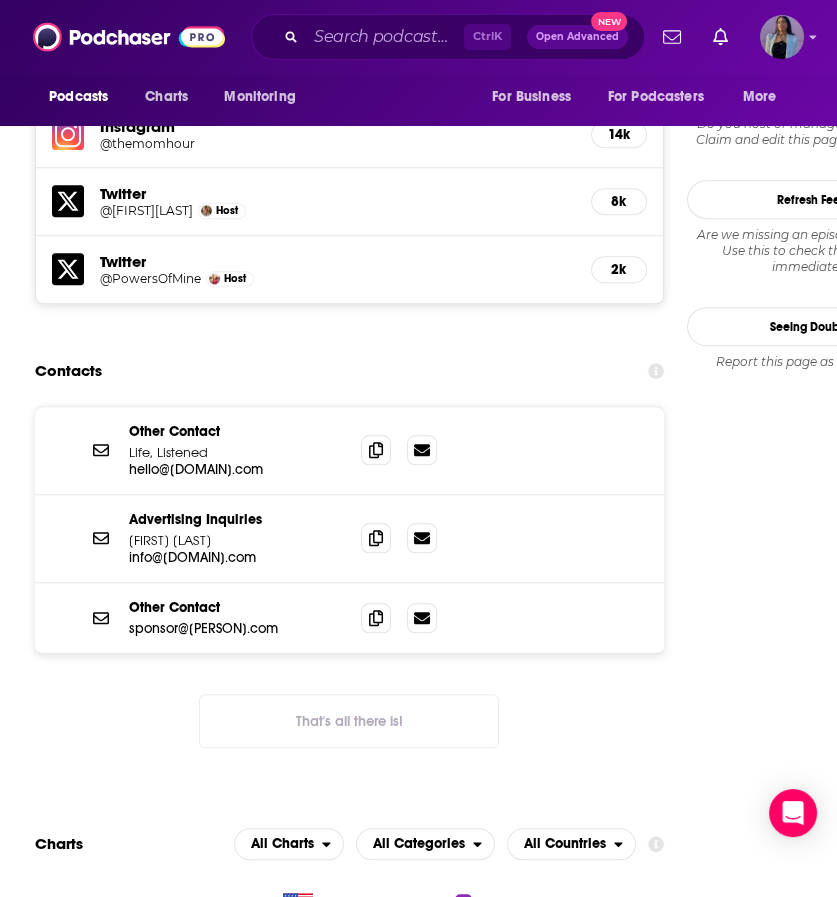 click on "Advertising Inquiries [FIRST] [LAST] [EMAIL] [EMAIL]" at bounding box center (349, 539) 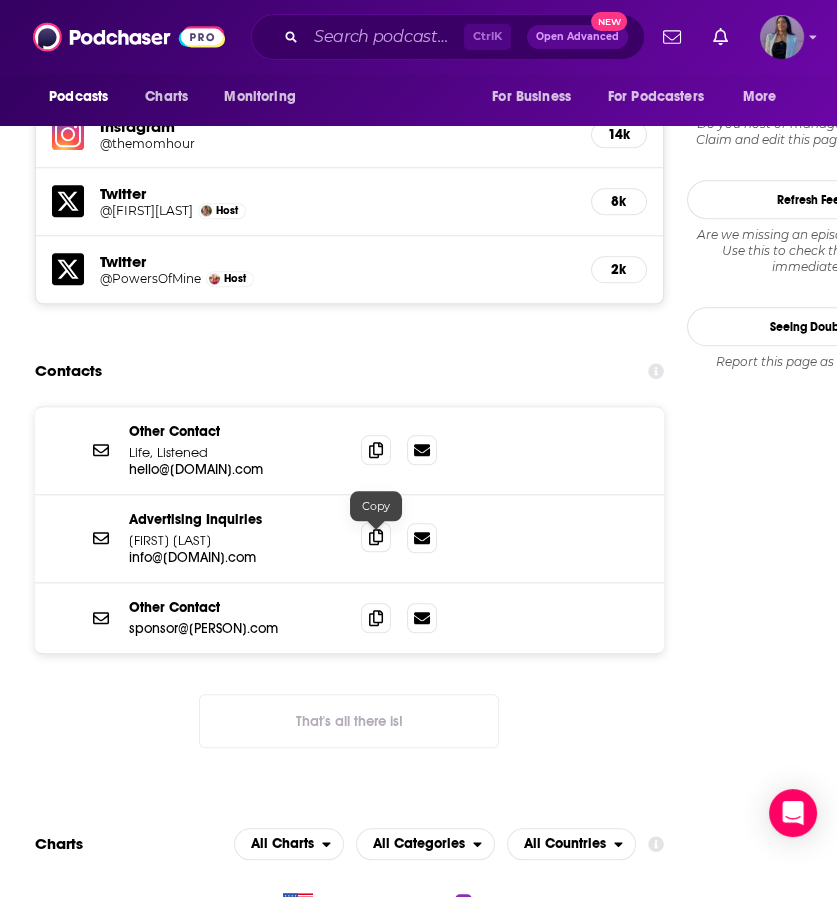 click 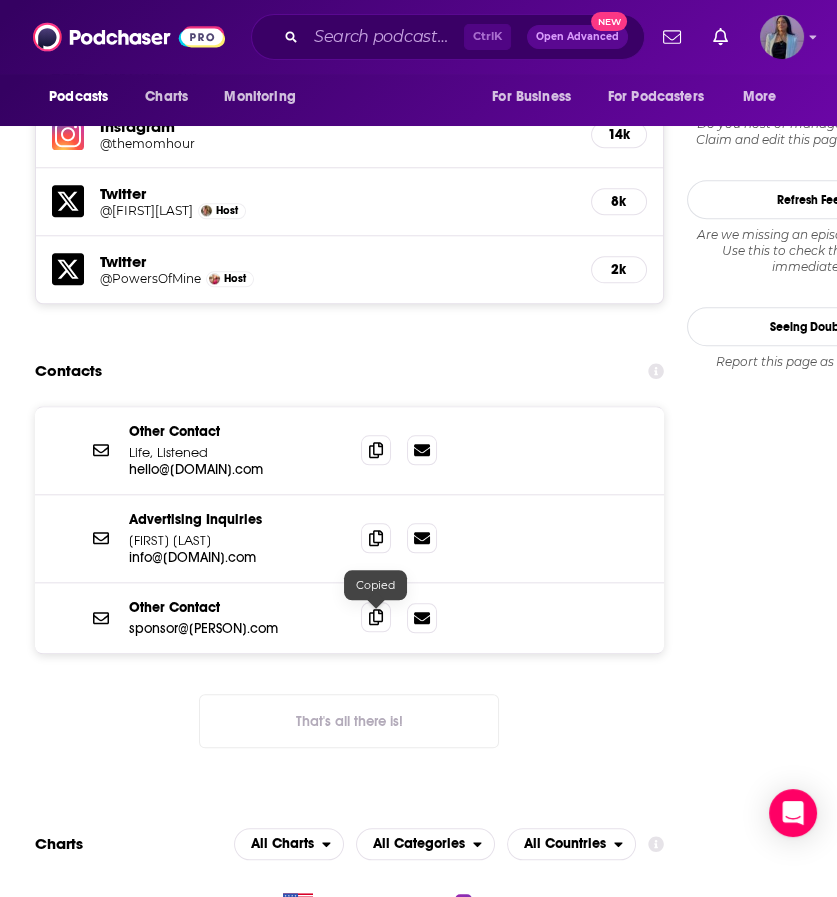 click at bounding box center [376, 617] 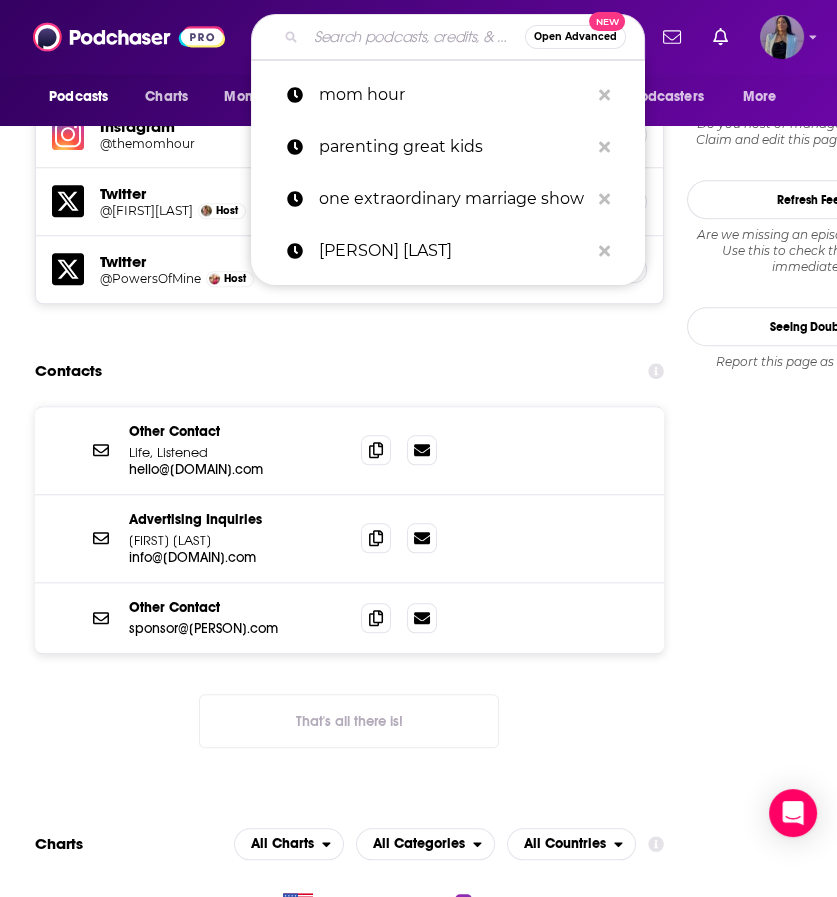 click at bounding box center (415, 37) 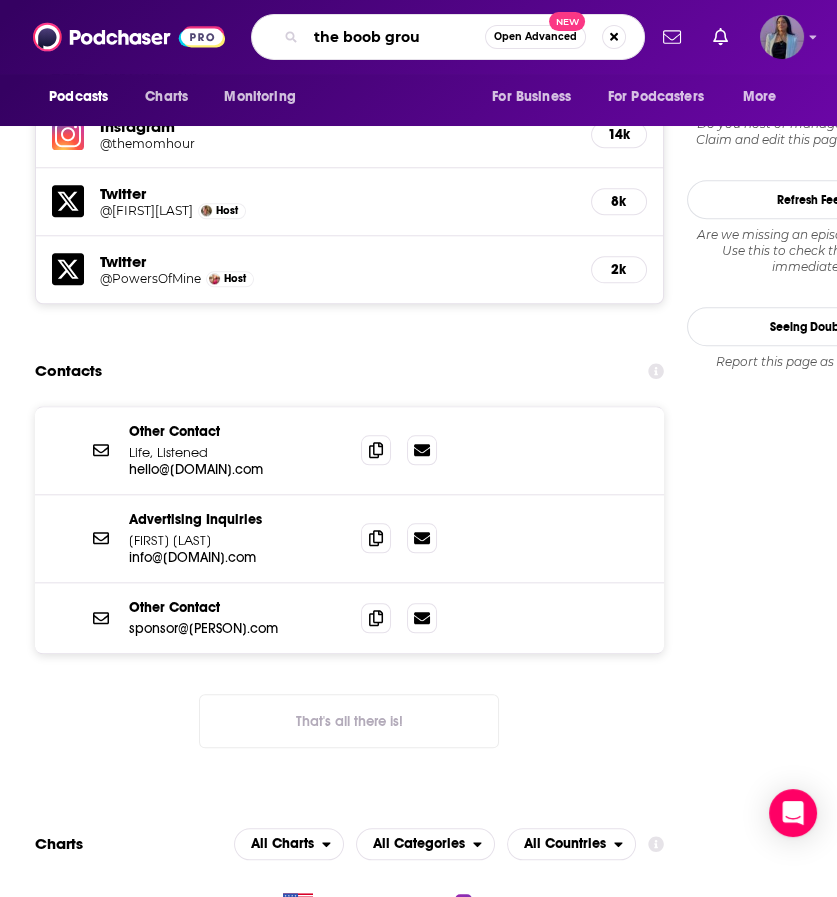 type on "the boob group" 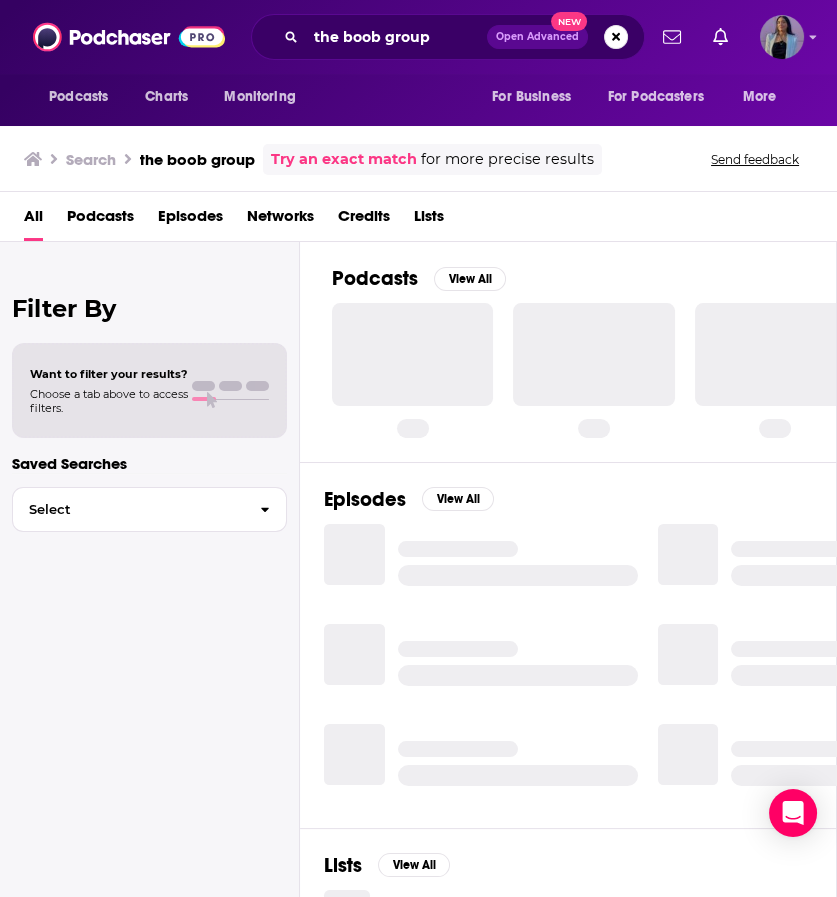 scroll, scrollTop: 0, scrollLeft: 0, axis: both 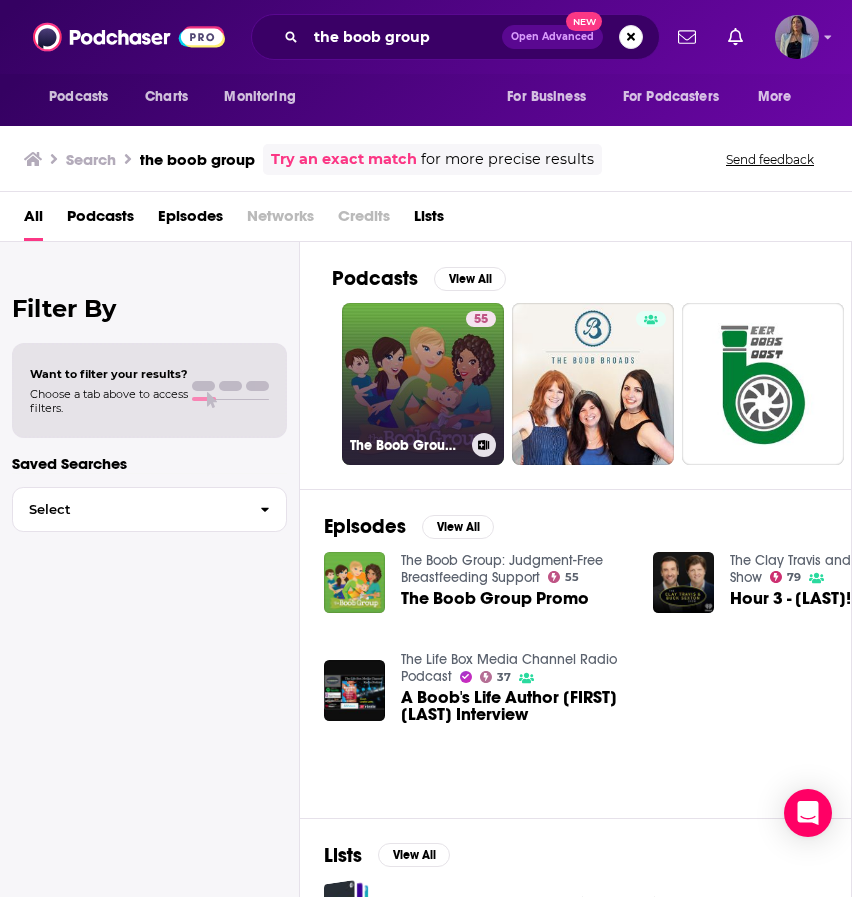 click on "55 The Boob Group: Judgment-Free Breastfeeding Support" at bounding box center [423, 384] 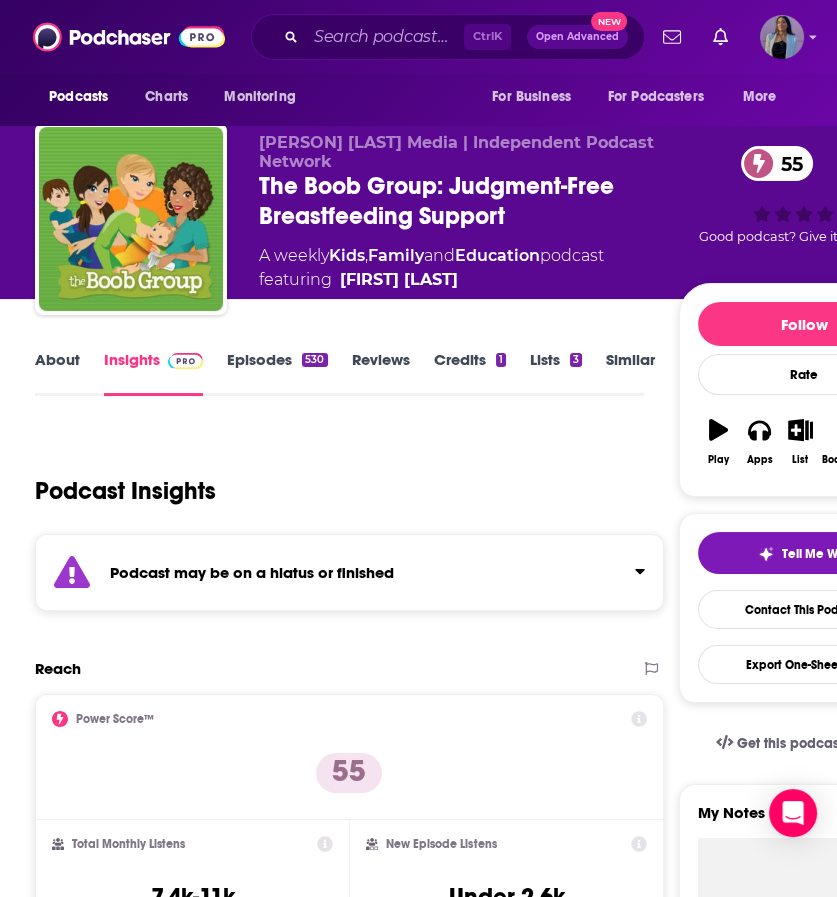 scroll, scrollTop: 12, scrollLeft: 0, axis: vertical 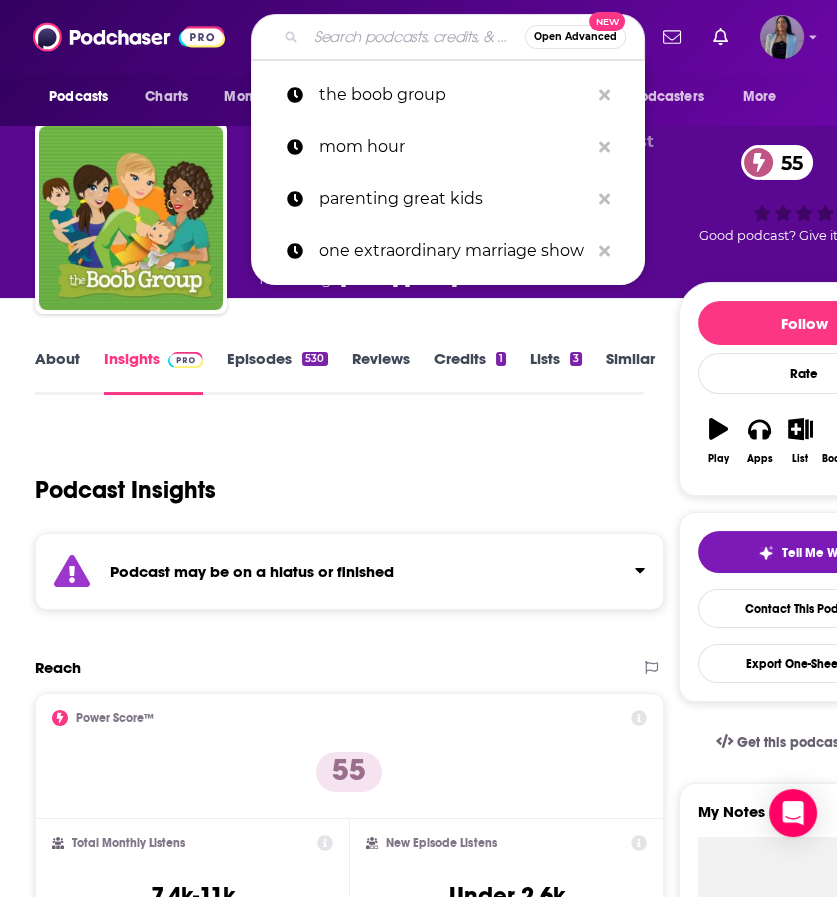 click at bounding box center [415, 37] 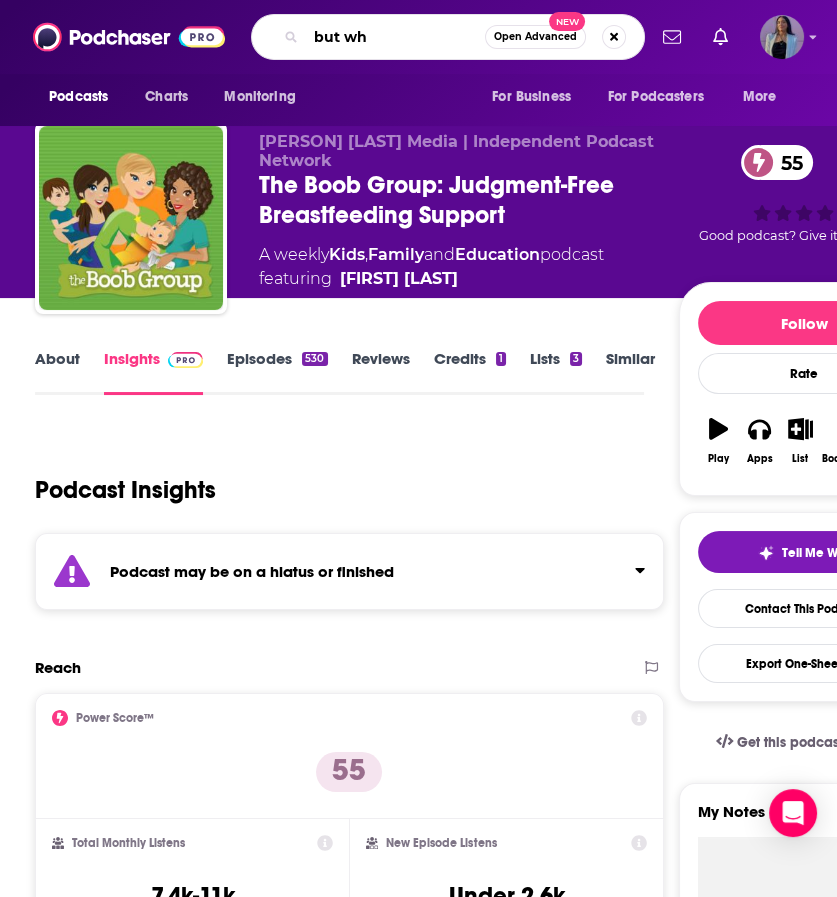 type on "but why" 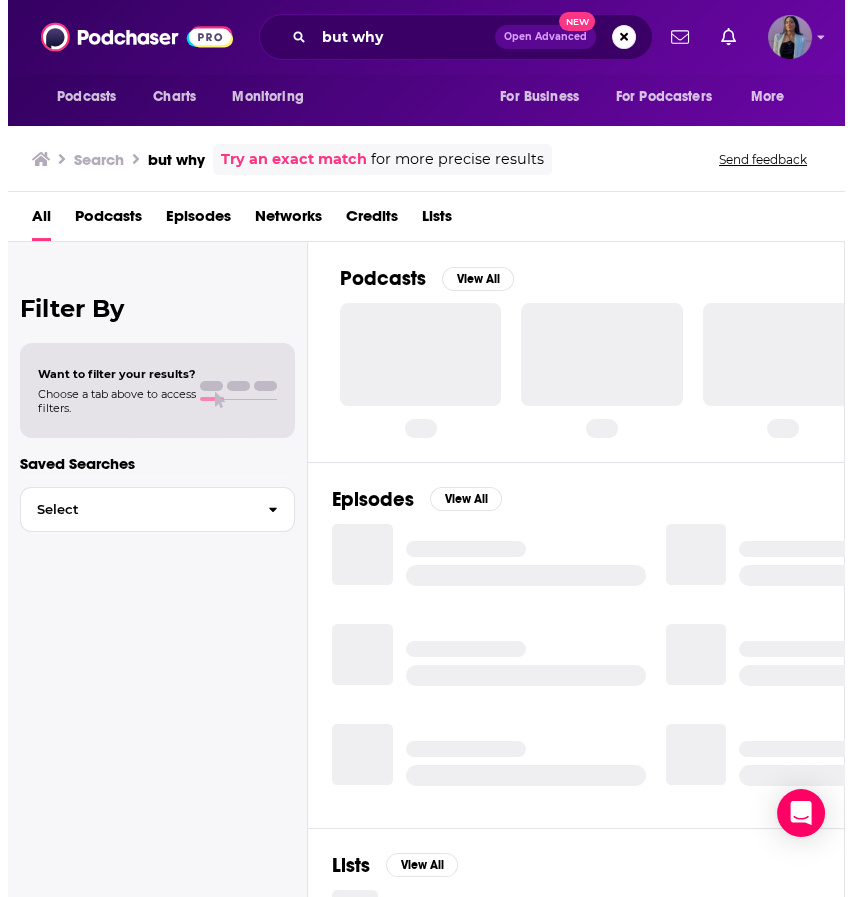 scroll, scrollTop: 0, scrollLeft: 0, axis: both 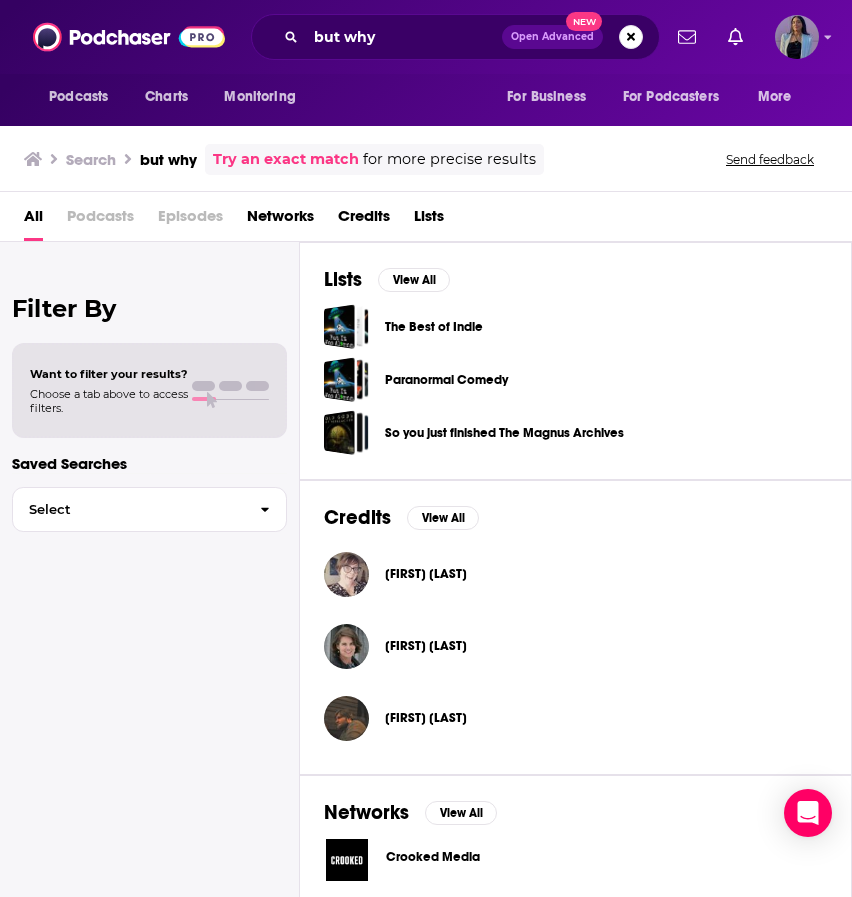 click on "Podcasts" at bounding box center (100, 220) 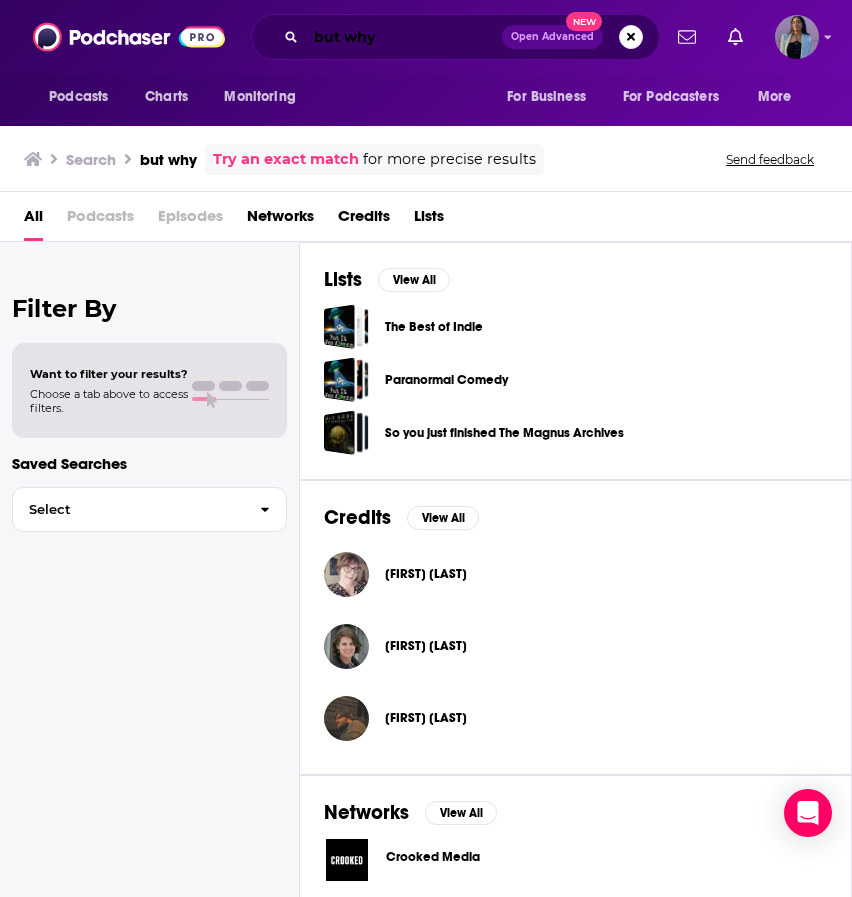 click on "but why" at bounding box center [404, 37] 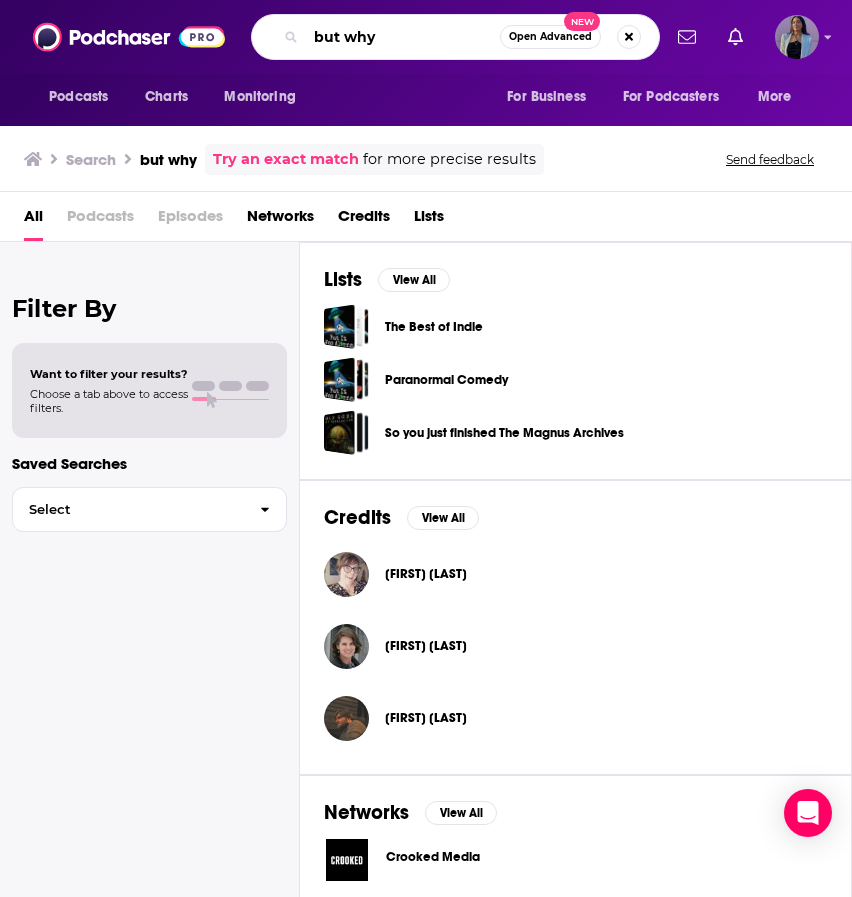 drag, startPoint x: 418, startPoint y: 41, endPoint x: 179, endPoint y: 12, distance: 240.75299 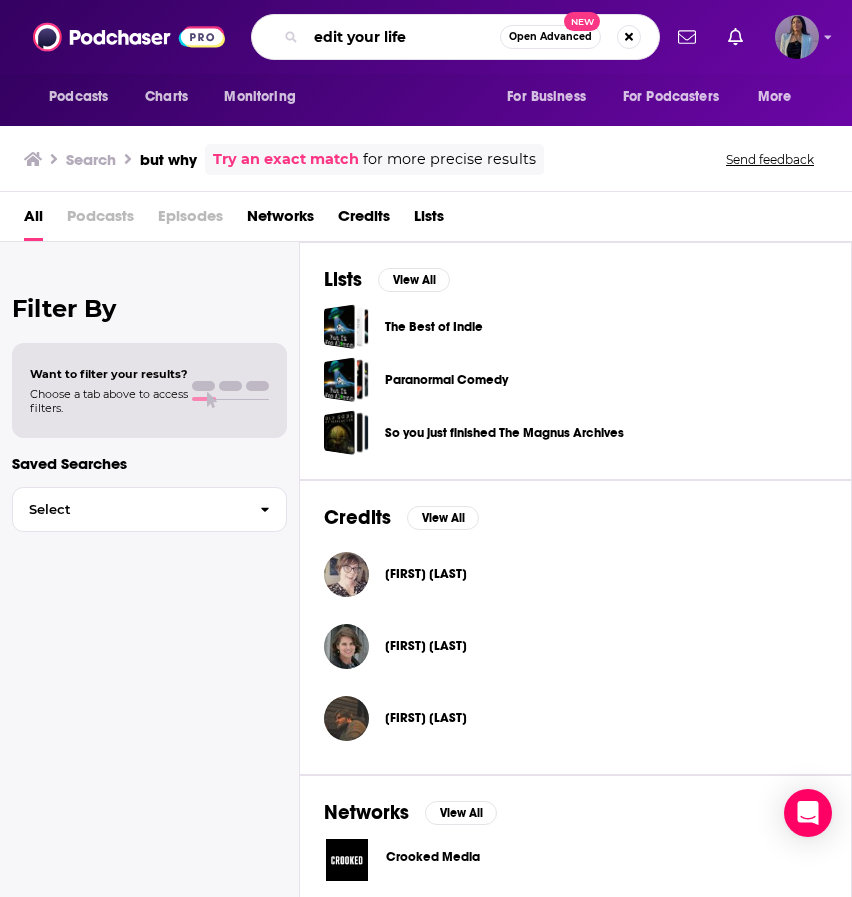 type on "edit your life" 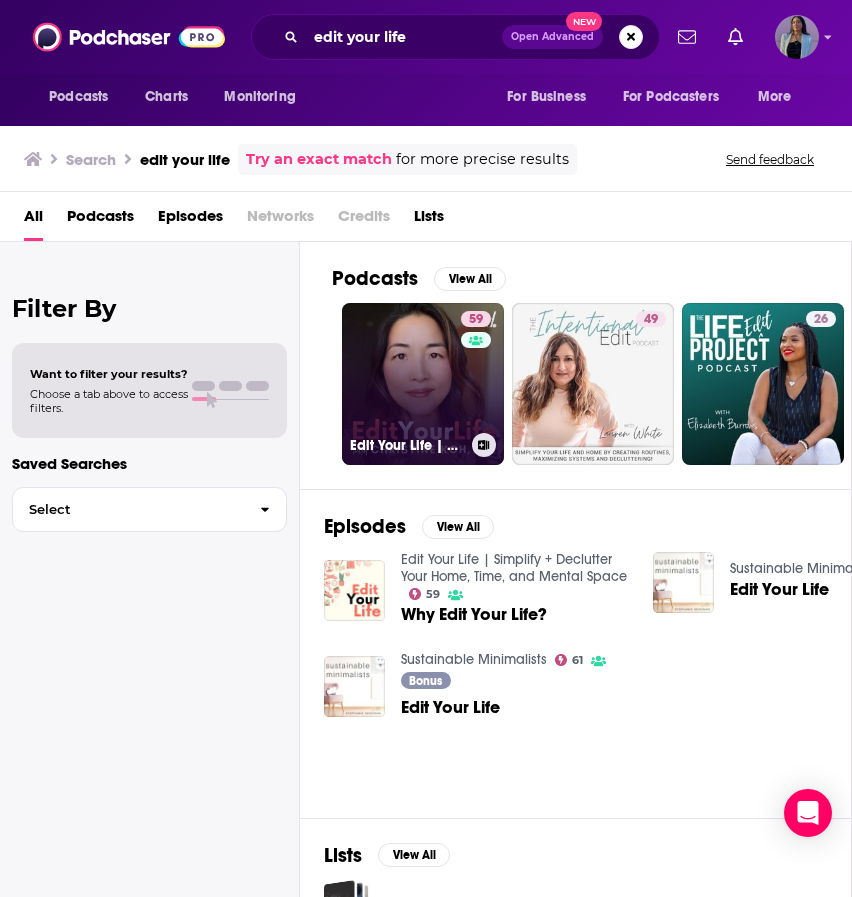 click on "59 Edit Your Life | Simplify + Declutter Your Home, Time, and Mental Space" at bounding box center (423, 384) 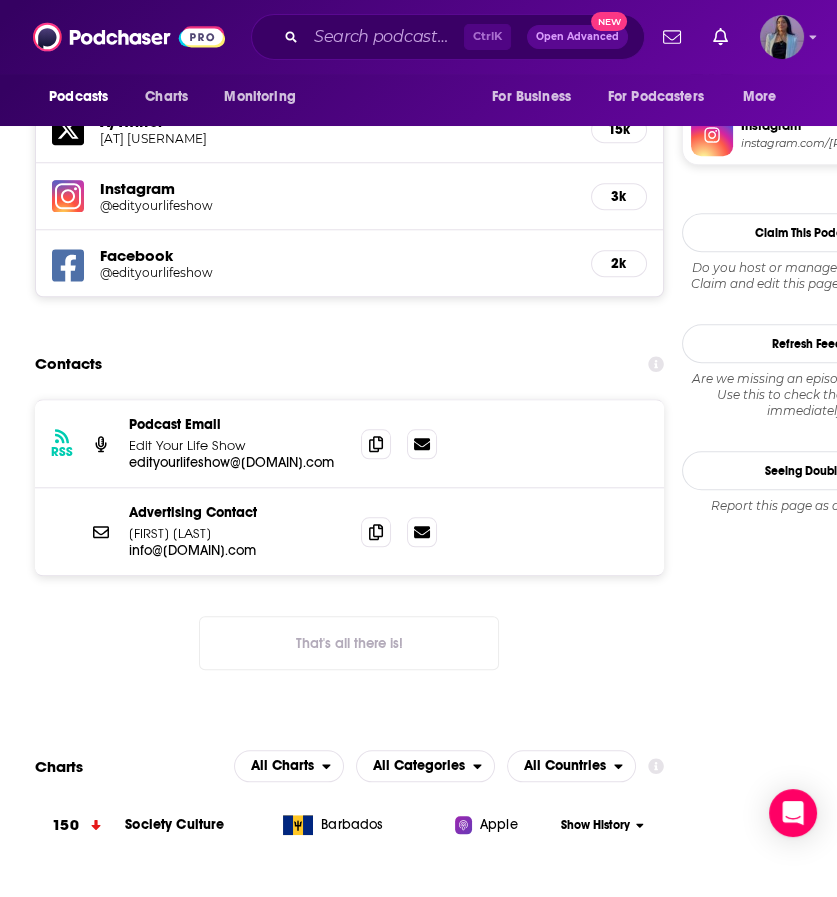 scroll, scrollTop: 1818, scrollLeft: 0, axis: vertical 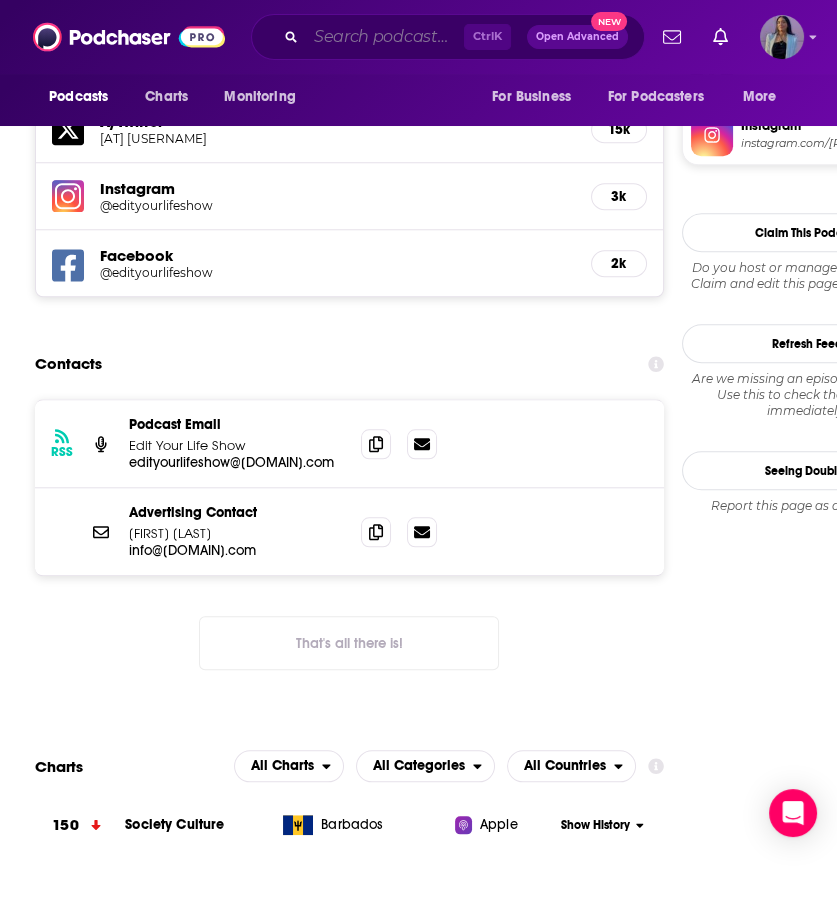 click at bounding box center (385, 37) 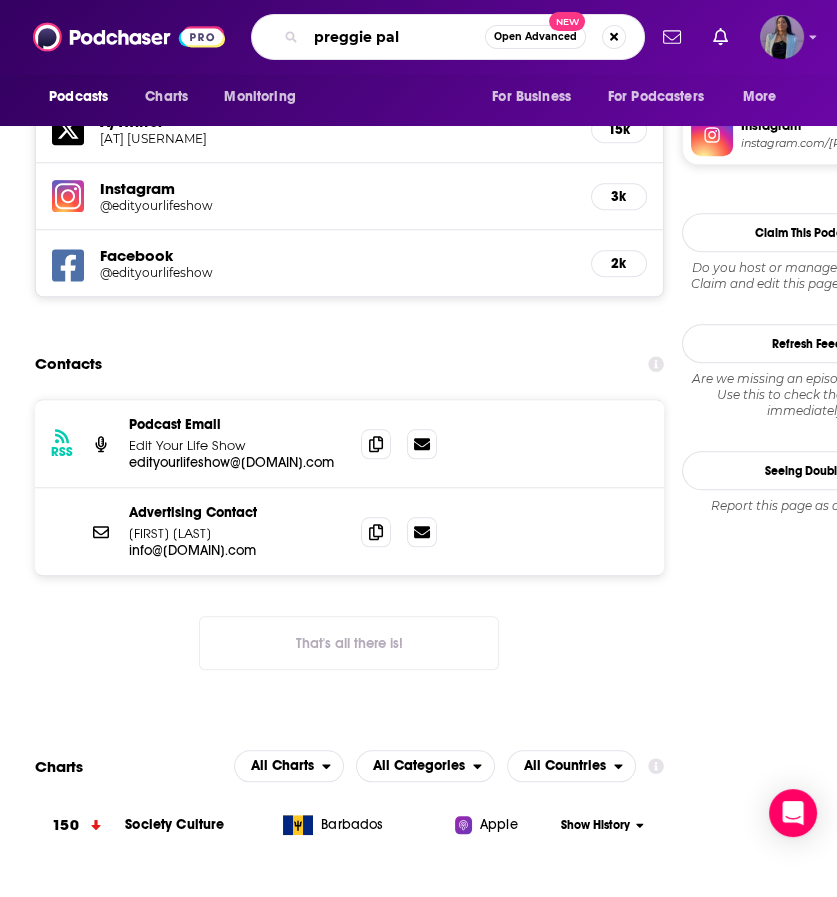 type on "preggie pals" 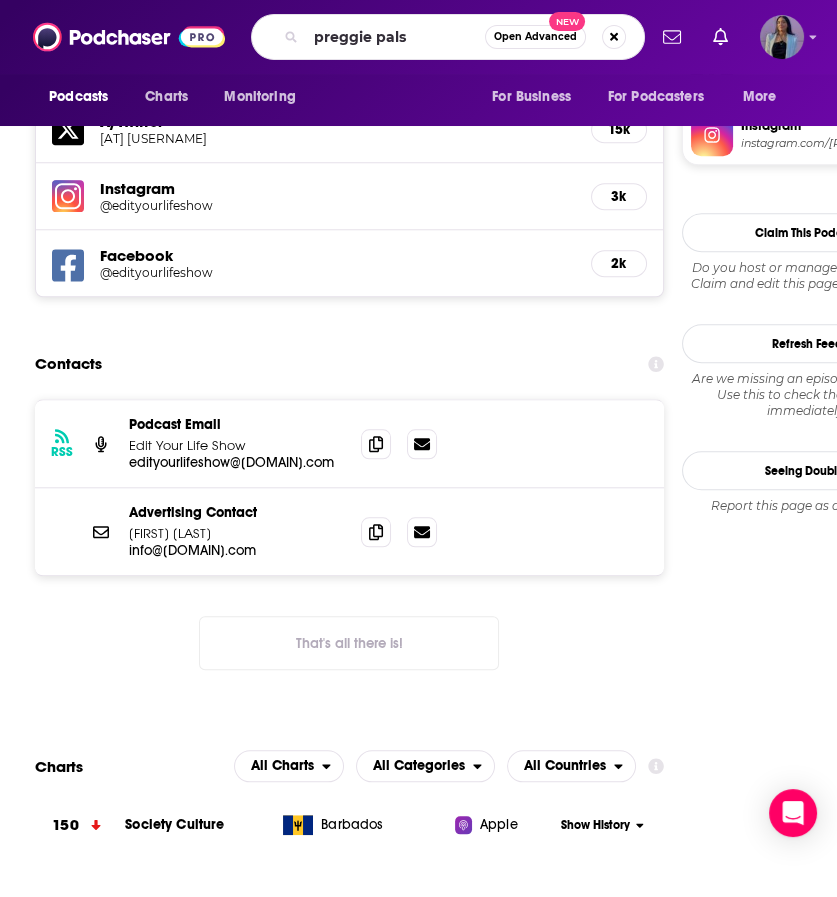 scroll, scrollTop: 0, scrollLeft: 0, axis: both 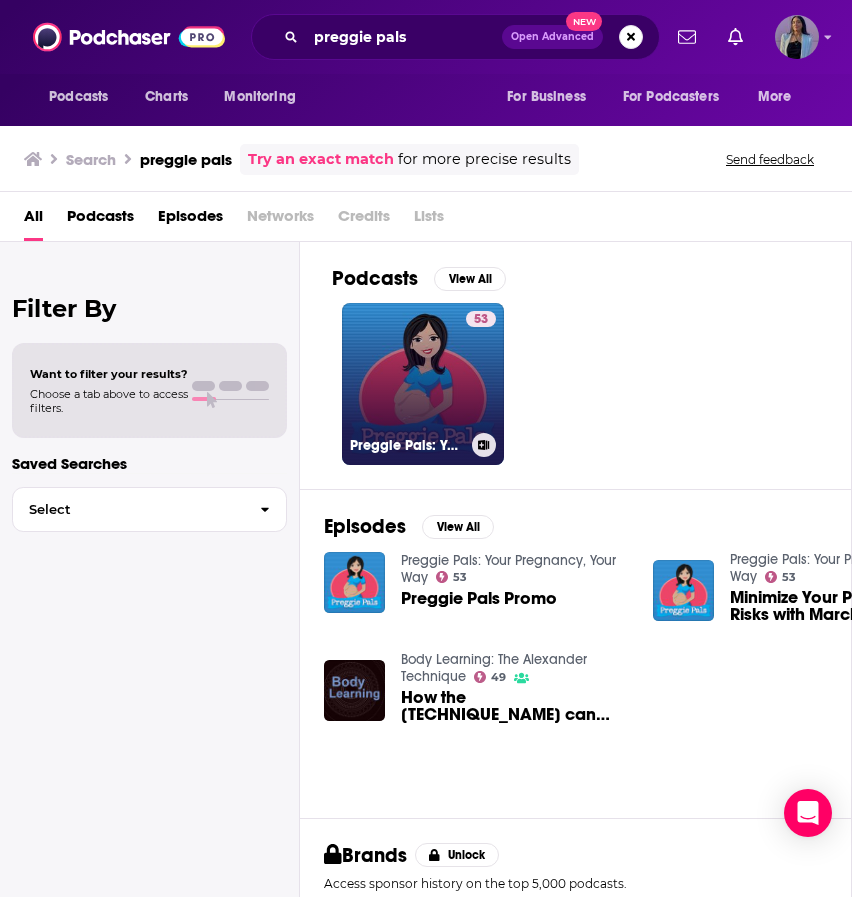 click on "[NUMBER] [PODCAST_NAME]" at bounding box center (423, 384) 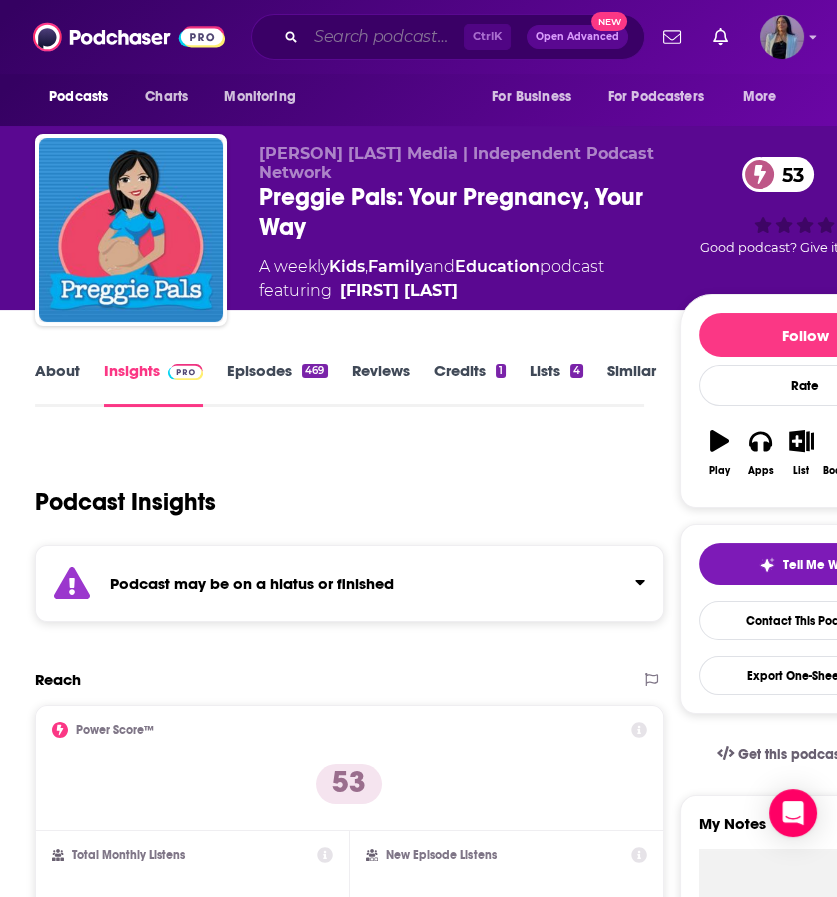 click at bounding box center [385, 37] 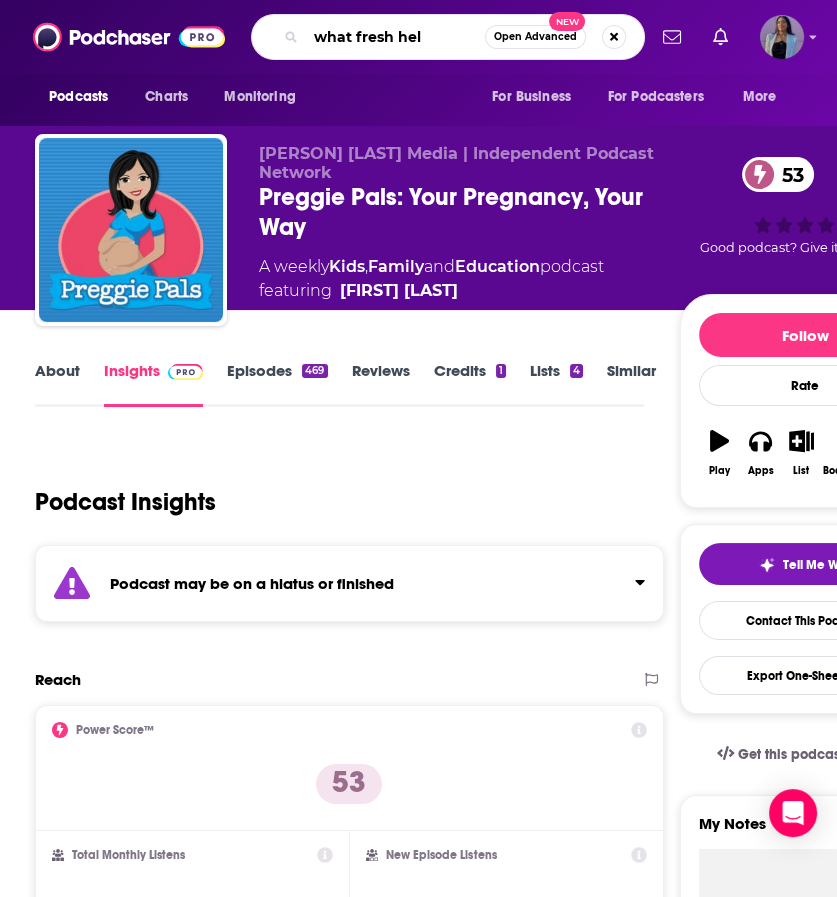type on "what fresh hell" 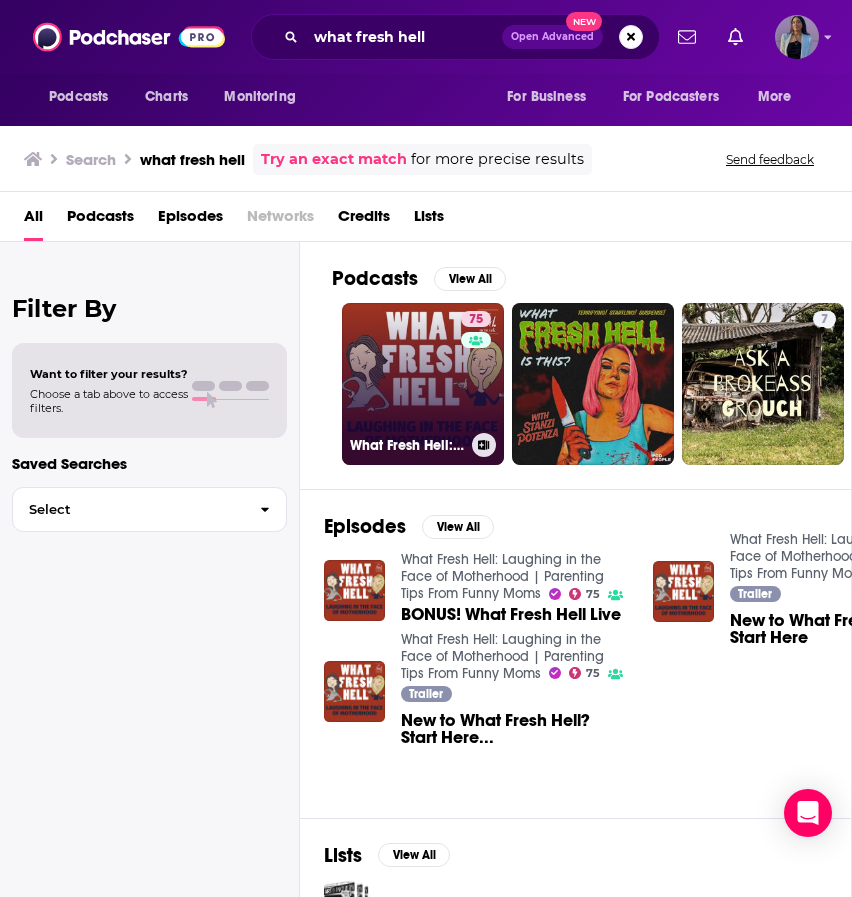click on "[NUMBER] What Fresh Hell: Laughing in the Face of Motherhood | Parenting Tips From Funny Moms" at bounding box center (423, 384) 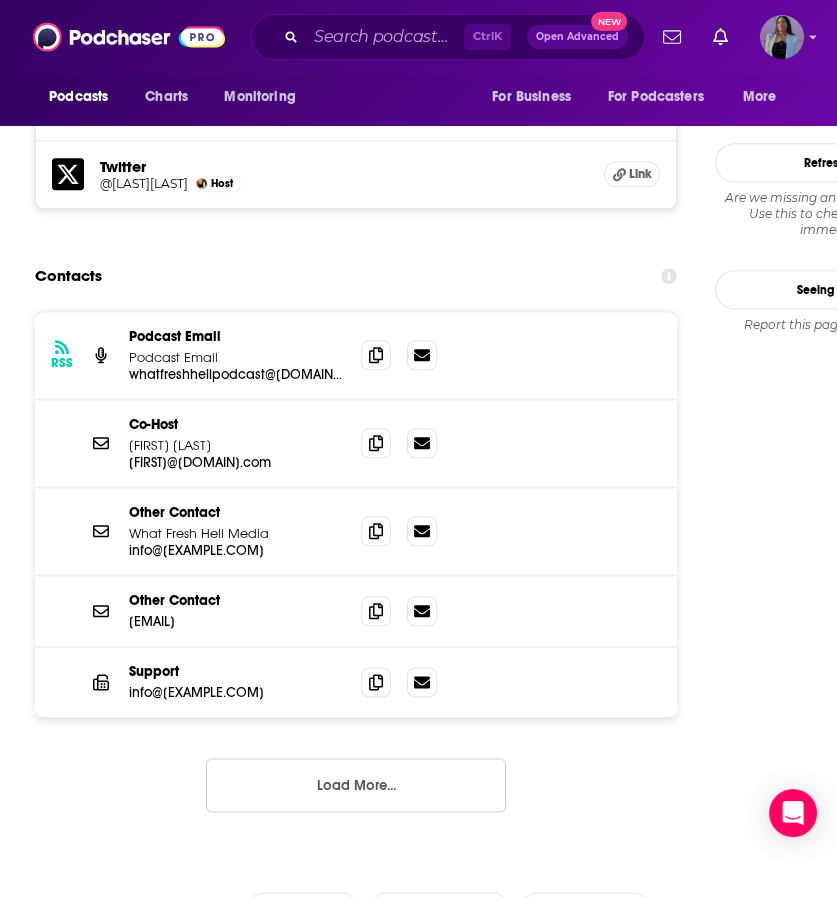 scroll, scrollTop: 2176, scrollLeft: 0, axis: vertical 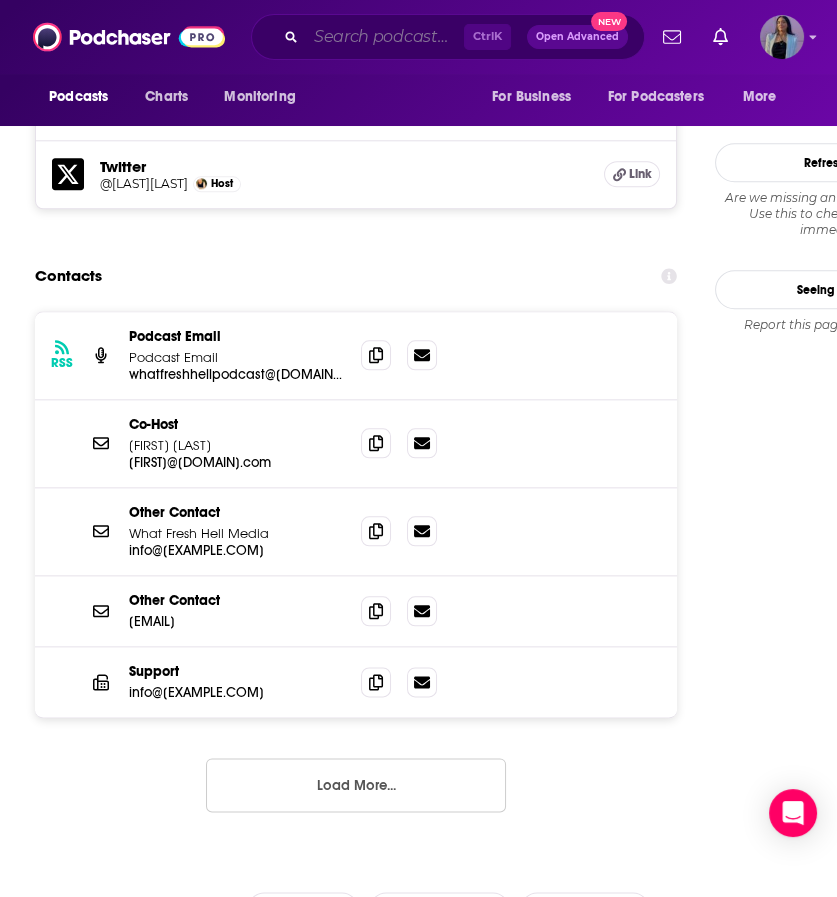 click at bounding box center [385, 37] 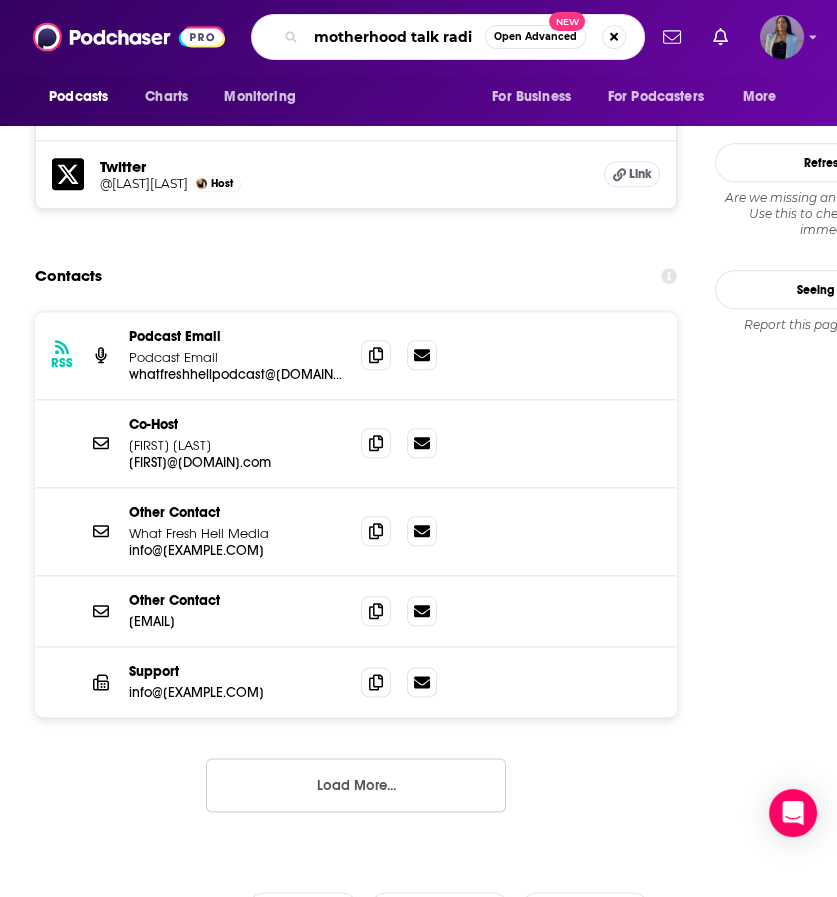 type on "[PERSON] Talk Radio" 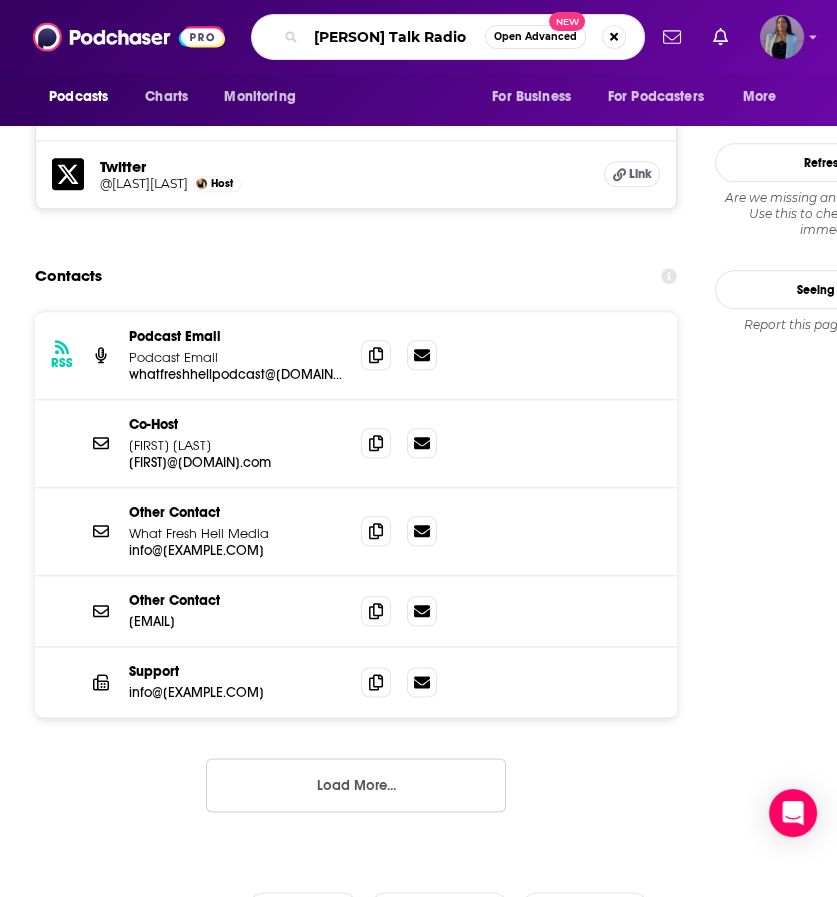 scroll, scrollTop: 0, scrollLeft: 3, axis: horizontal 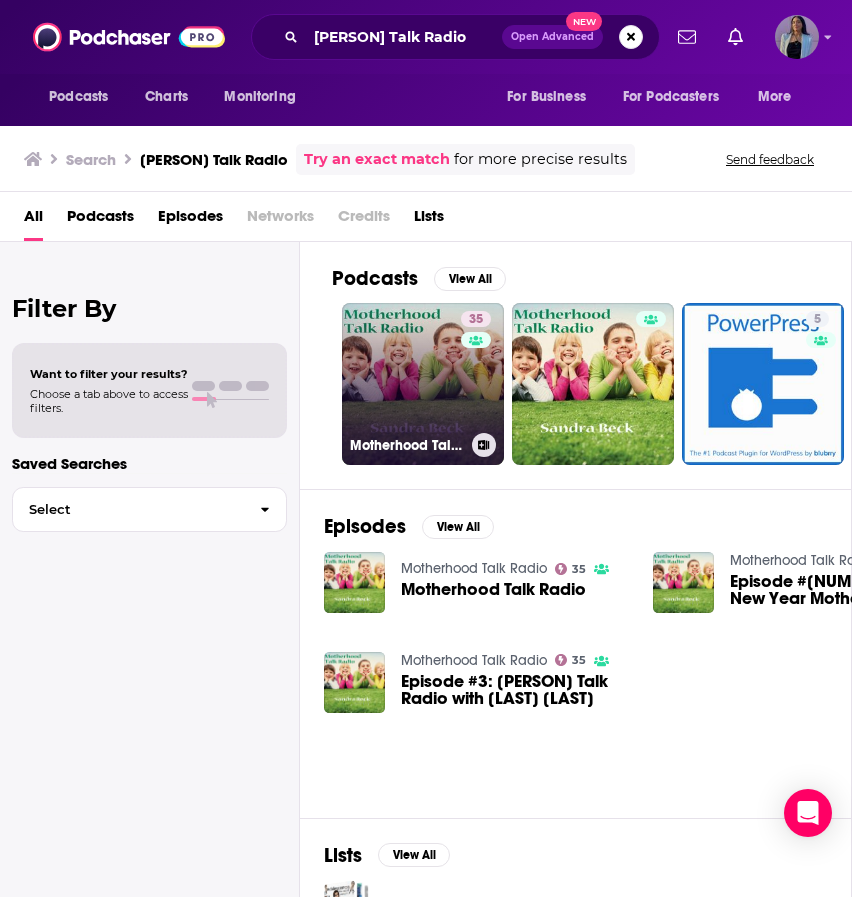 click on "[NUMBER] [PERSON] Talk Radio" at bounding box center [423, 384] 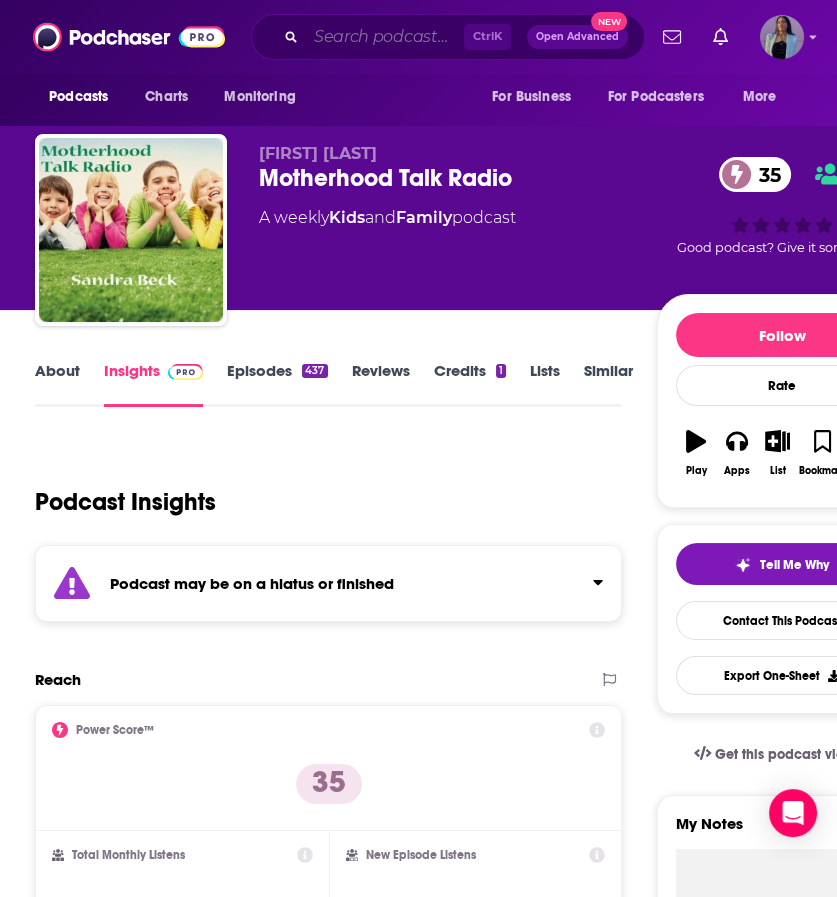 click at bounding box center (385, 37) 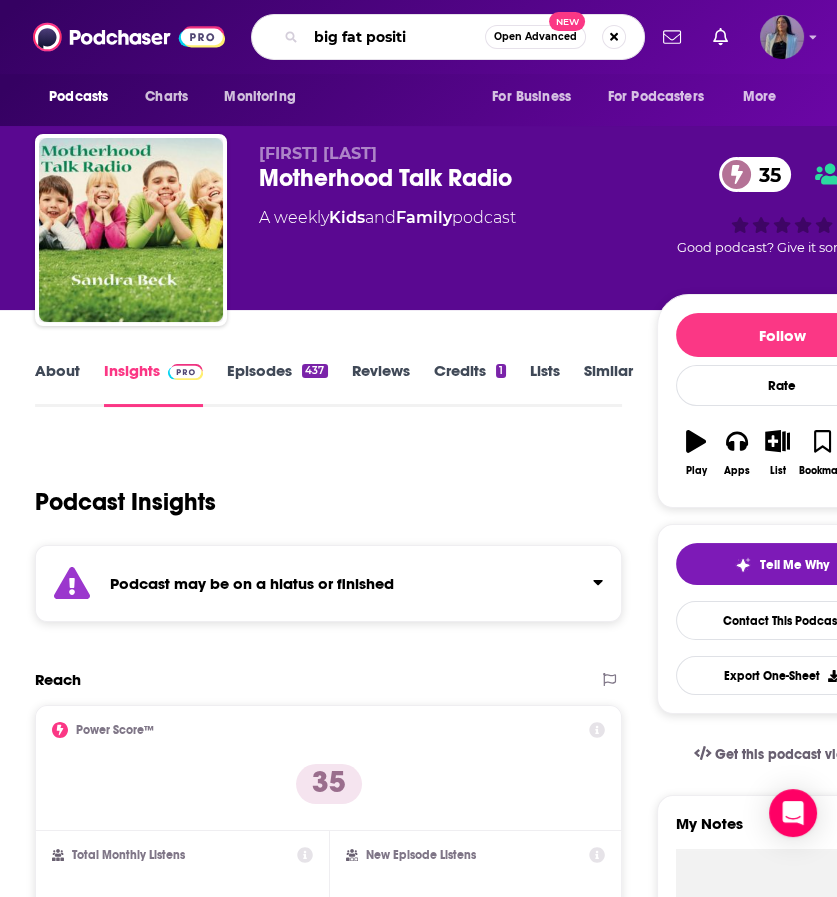 type on "big fat positie" 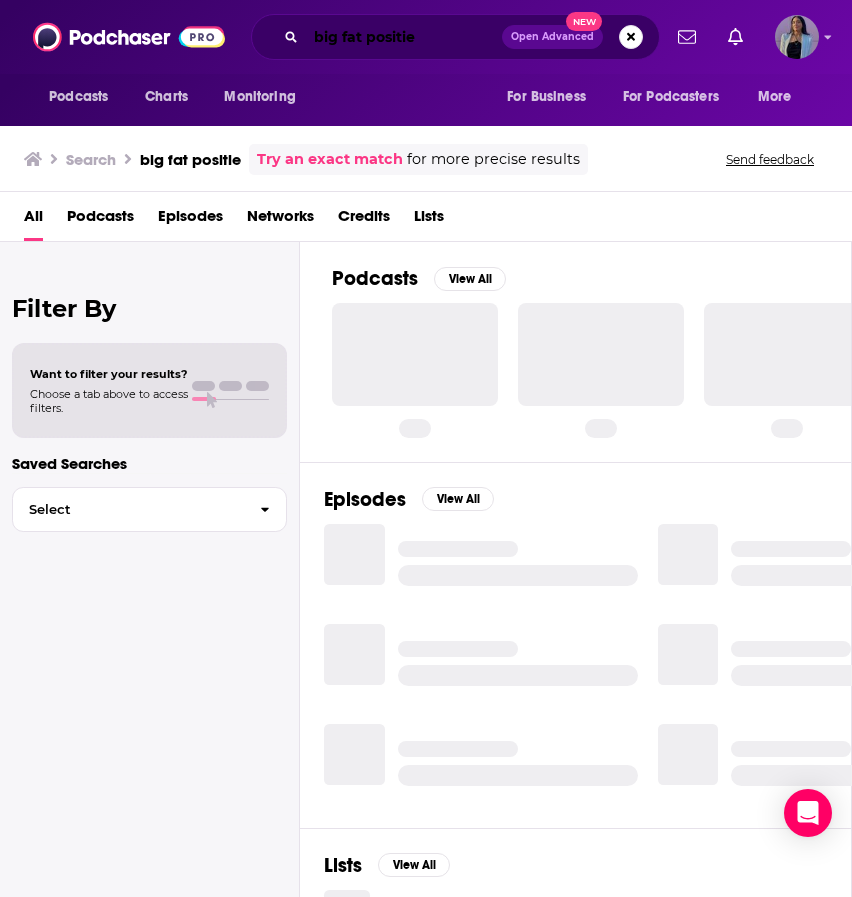 click on "big fat positie" at bounding box center [404, 37] 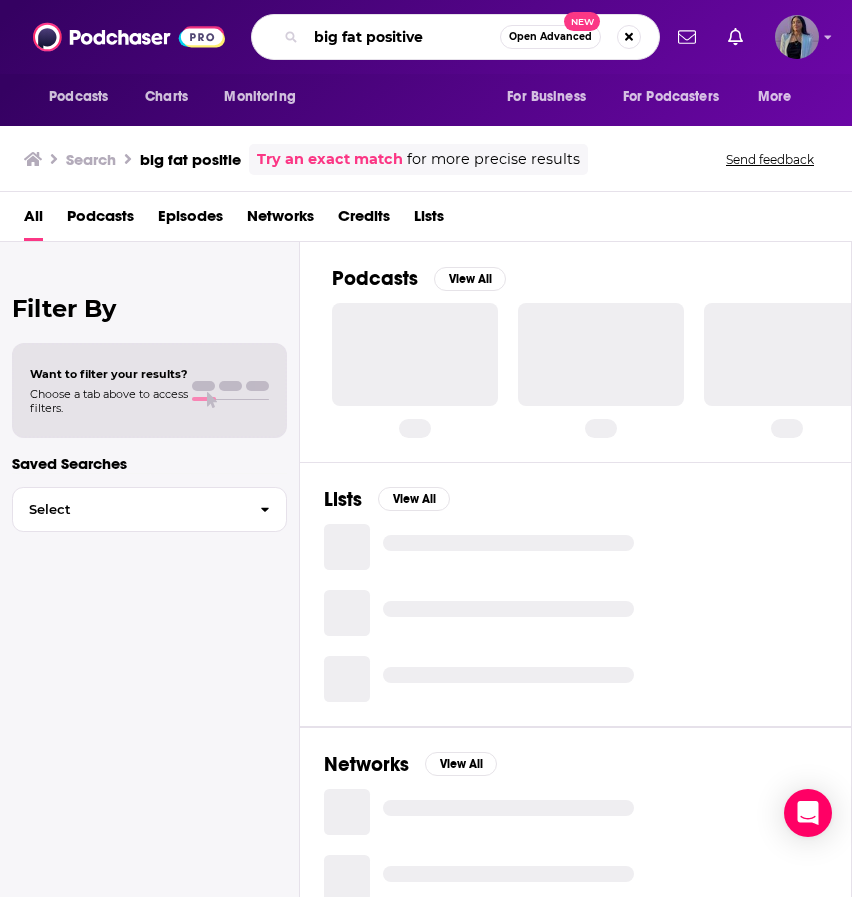 type on "big fat positive" 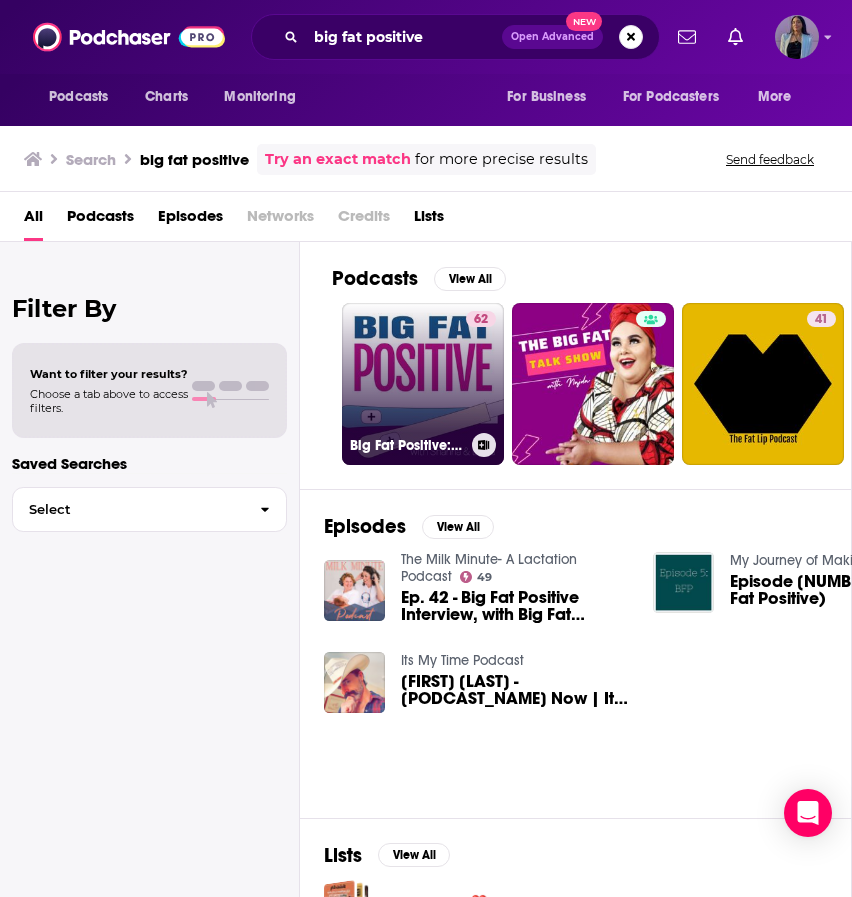 click on "62 Big Fat Positive: A Pregnancy and Parenting Journey" at bounding box center [423, 384] 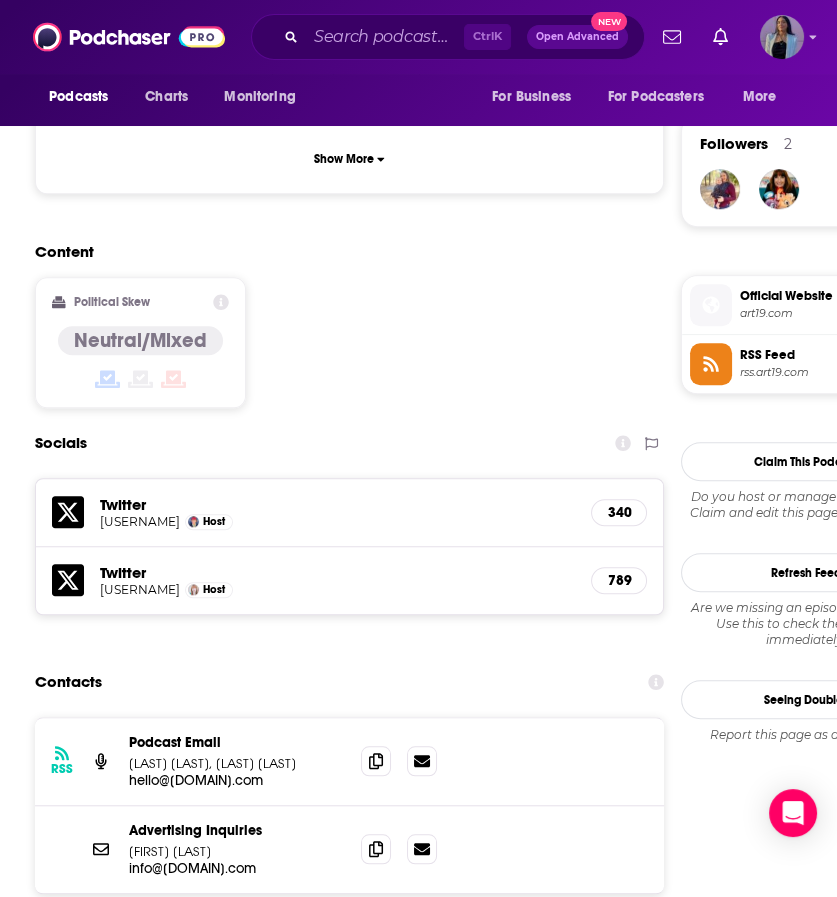 scroll, scrollTop: 1755, scrollLeft: 0, axis: vertical 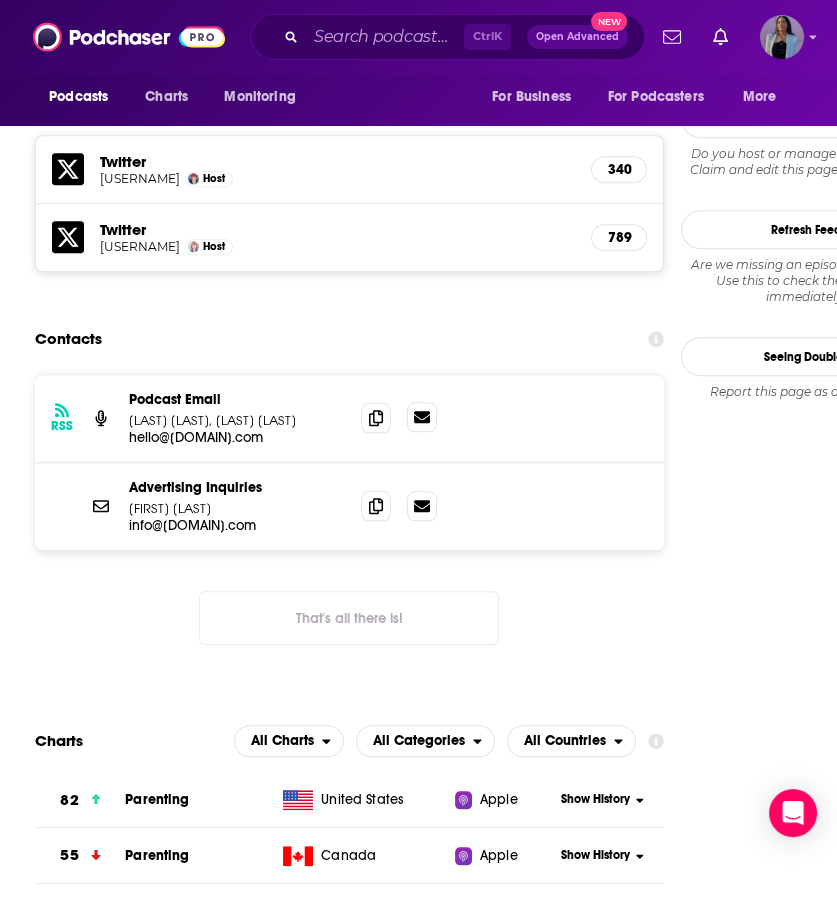 click at bounding box center (422, 417) 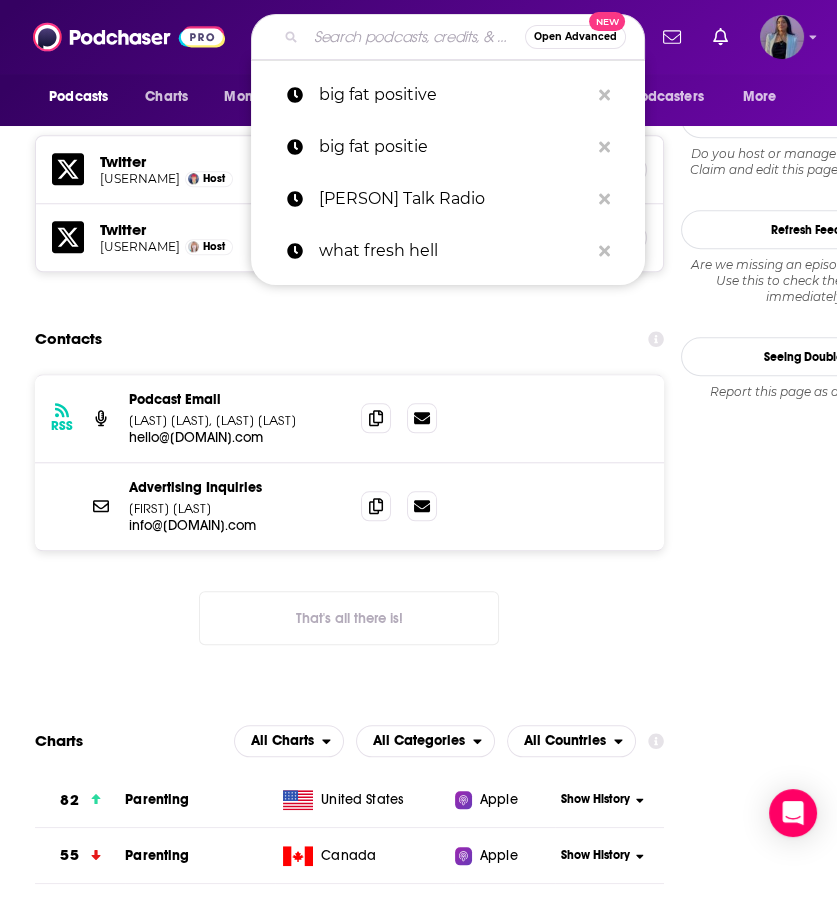 click at bounding box center [415, 37] 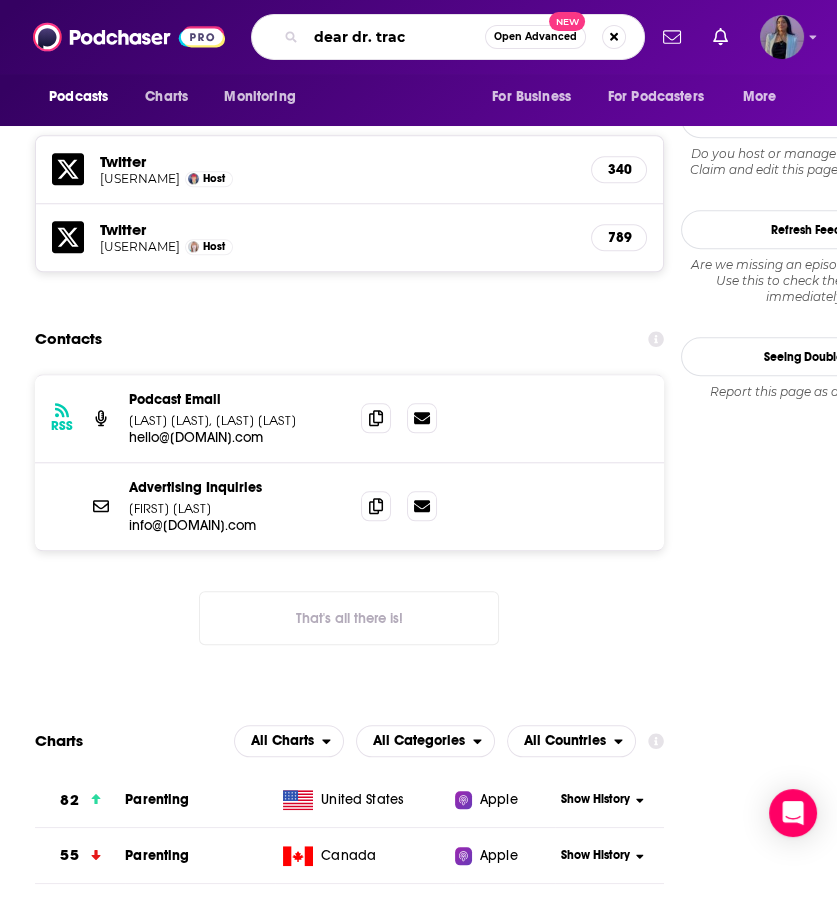 type on "dear dr. [LAST]" 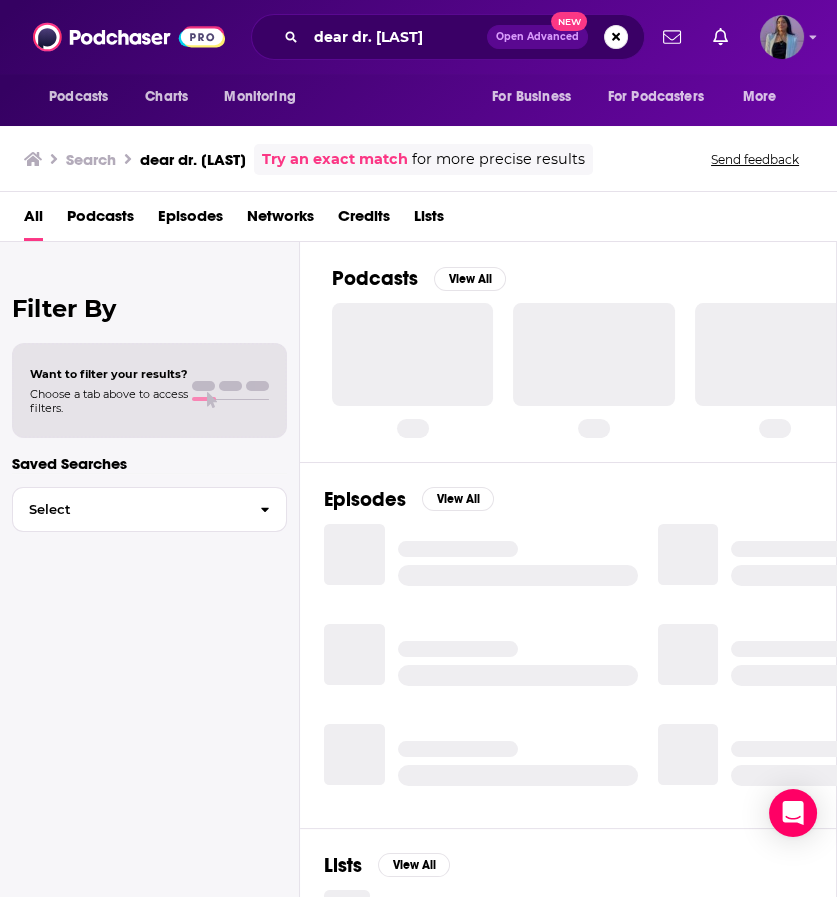 scroll, scrollTop: 0, scrollLeft: 0, axis: both 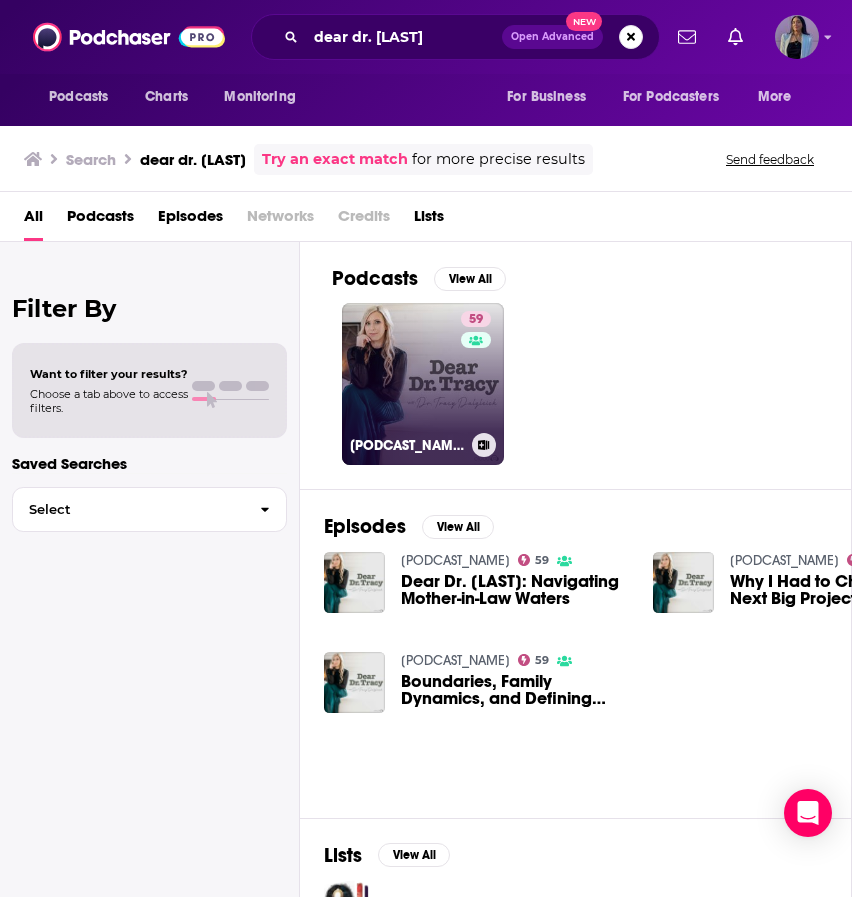 click on "[NUMBER] [FIRST] Dr. [LAST]" at bounding box center [423, 384] 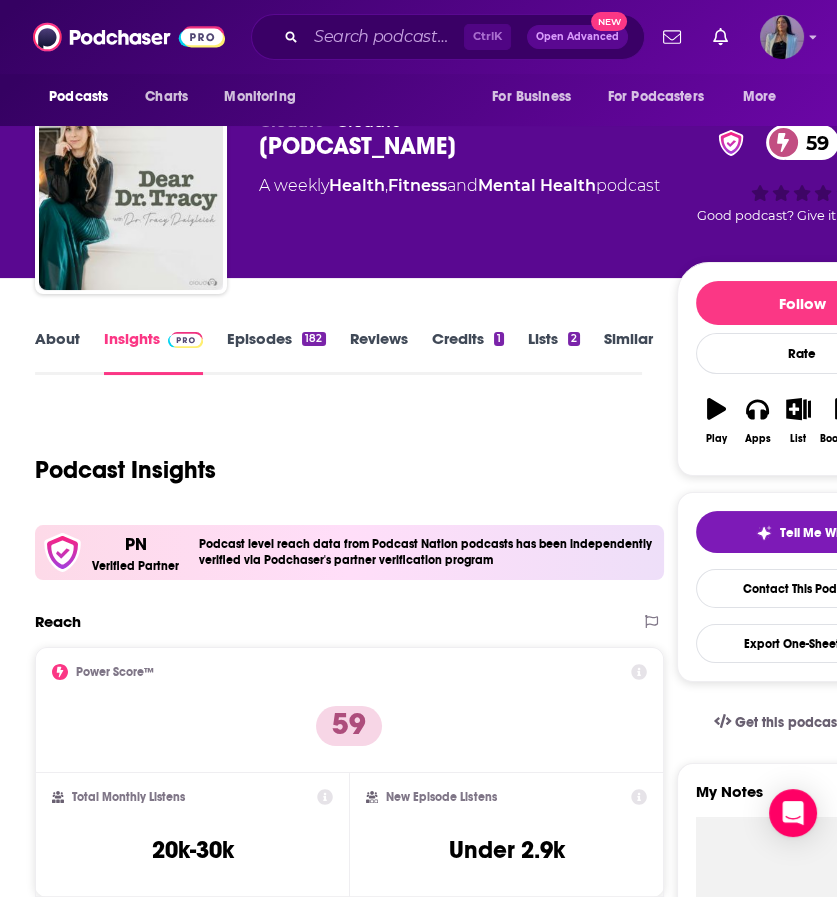 scroll, scrollTop: 0, scrollLeft: 0, axis: both 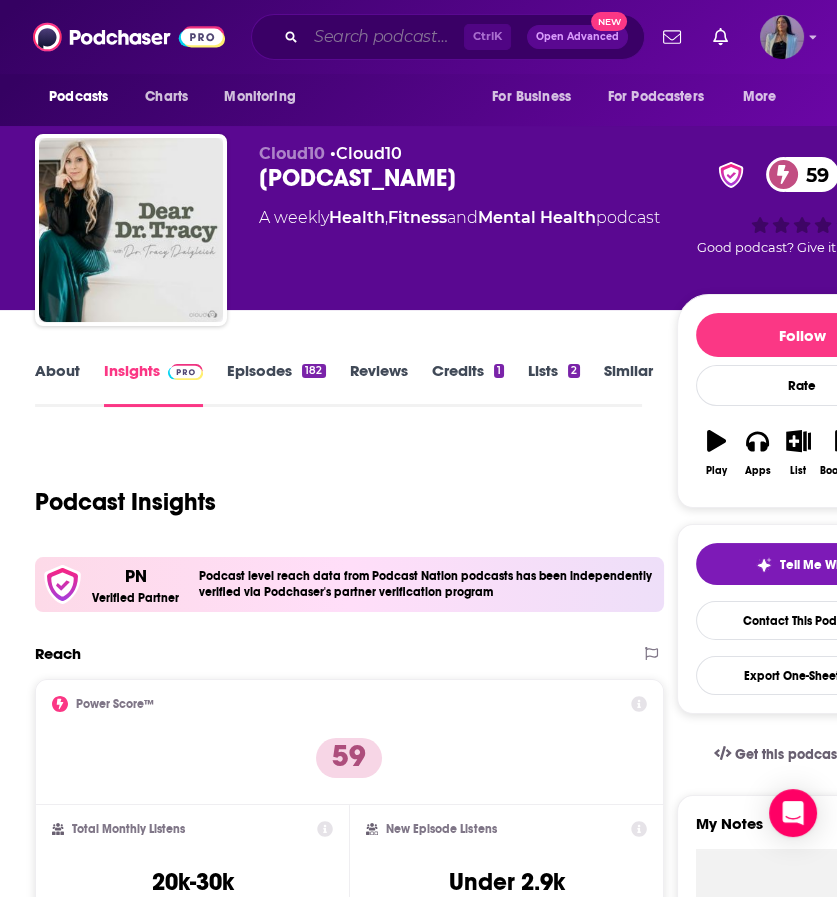 click at bounding box center (385, 37) 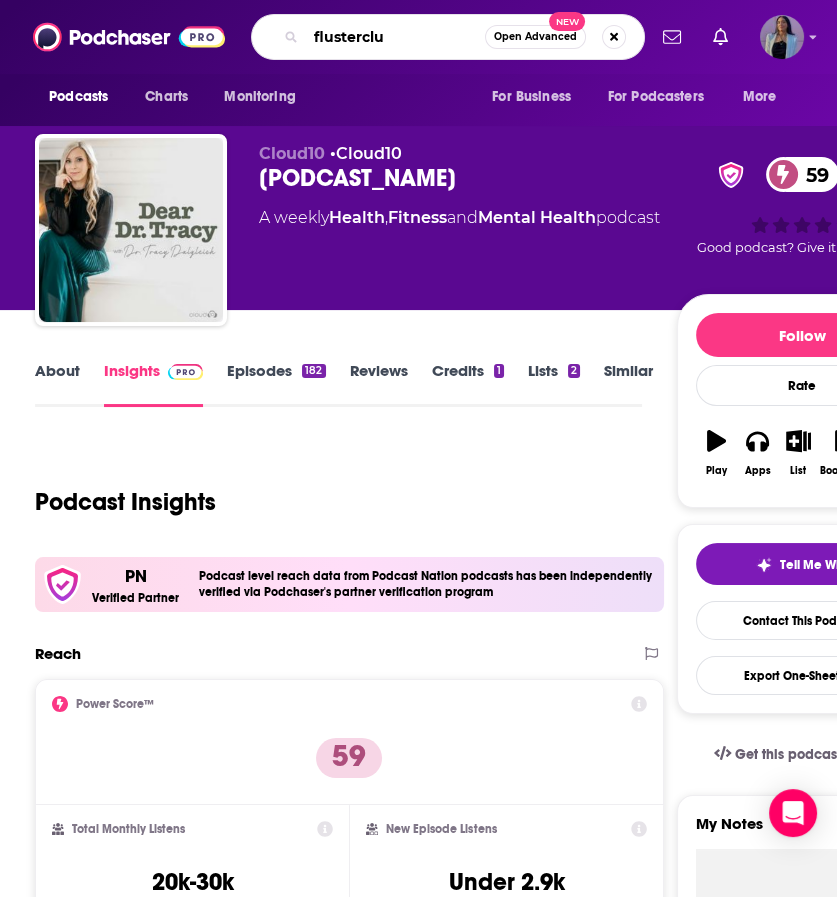 type on "flusterclux" 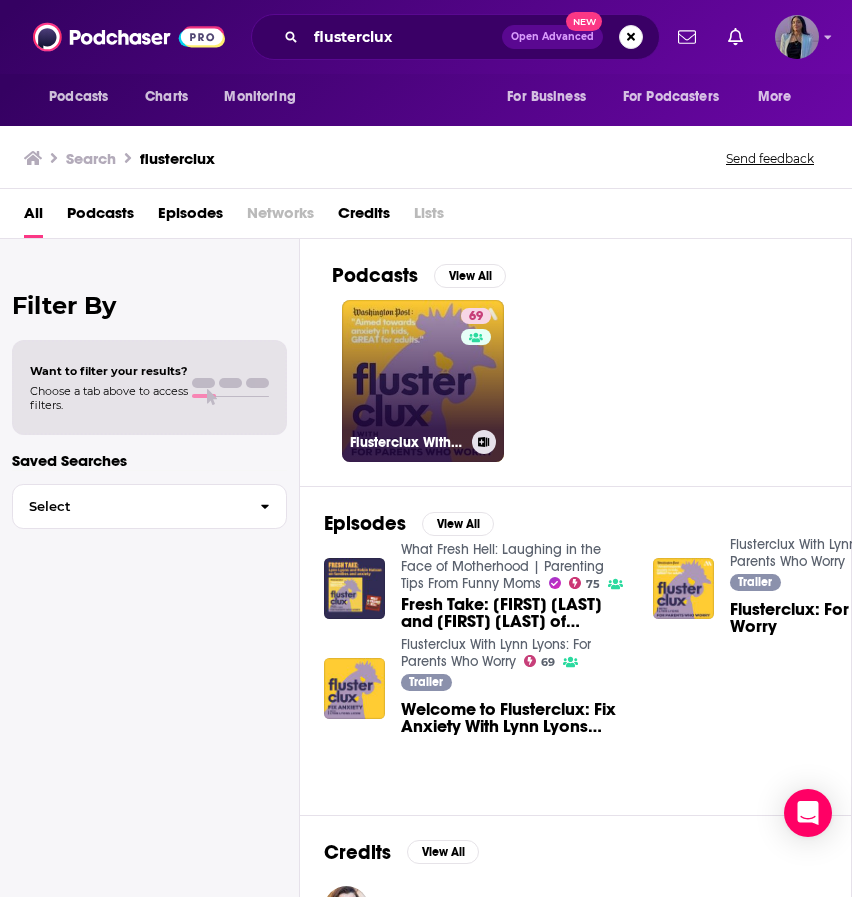 click on "69 Flusterclux With [FIRST] [LAST]: For Parents Who Worry" at bounding box center [423, 381] 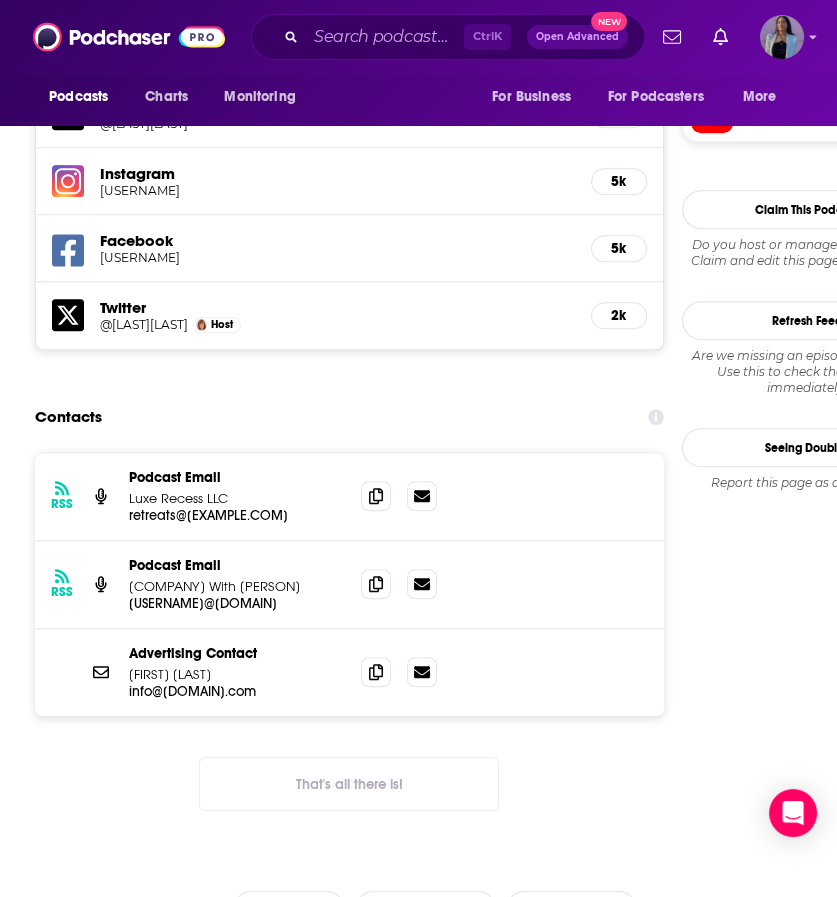 scroll, scrollTop: 1900, scrollLeft: 0, axis: vertical 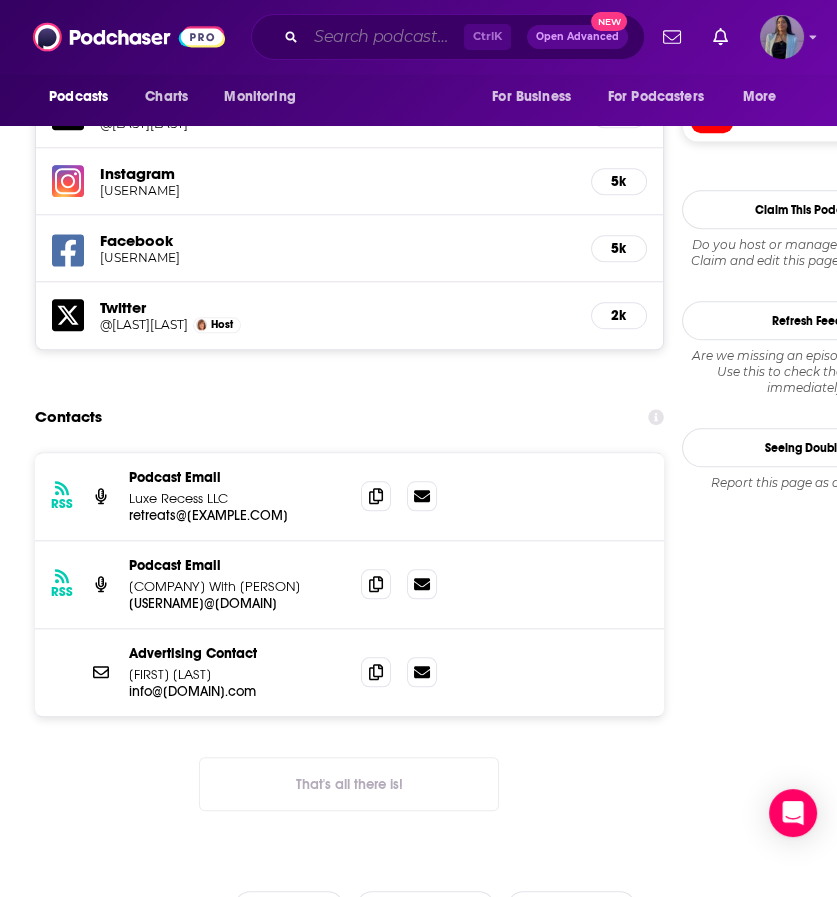 click at bounding box center [385, 37] 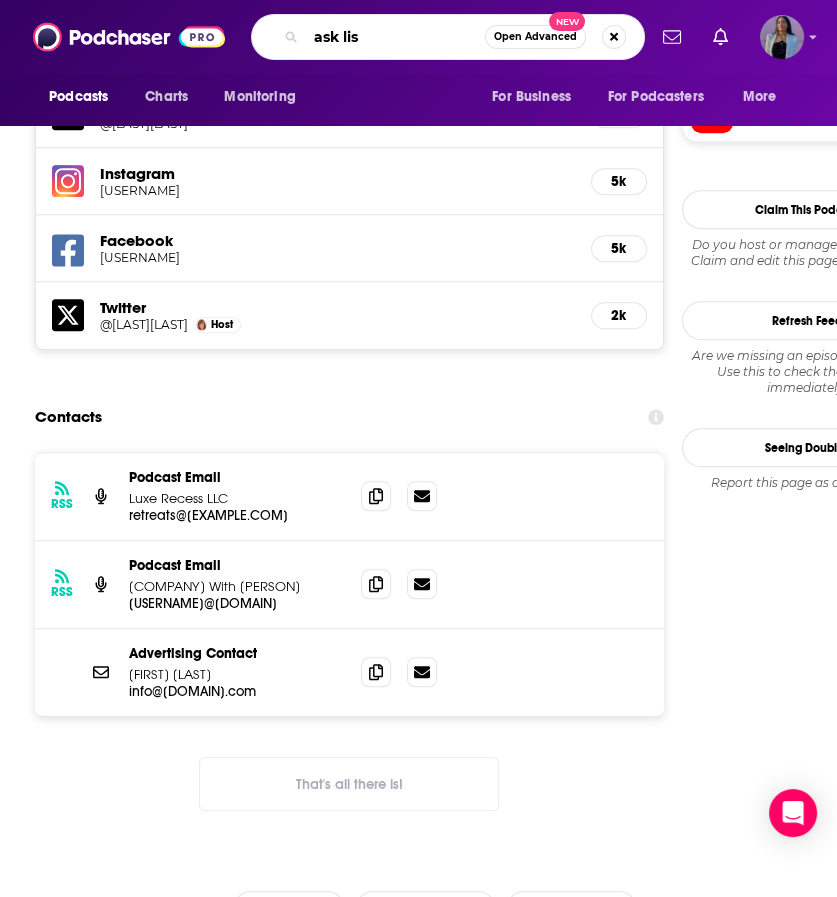 type on "ask lisa" 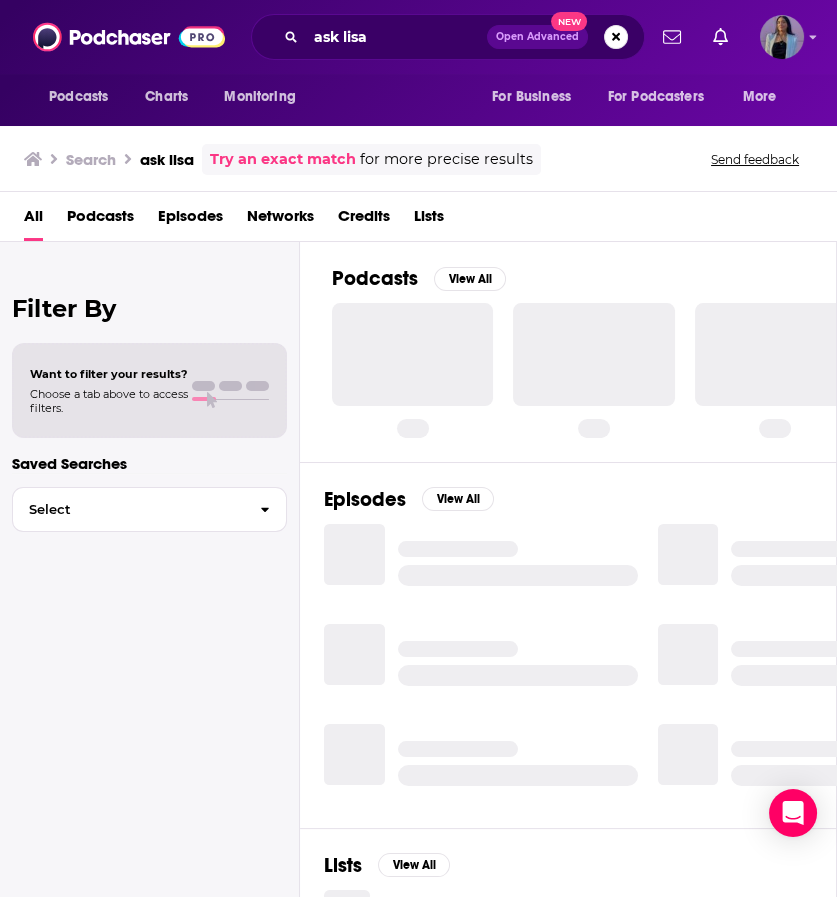 scroll, scrollTop: 0, scrollLeft: 0, axis: both 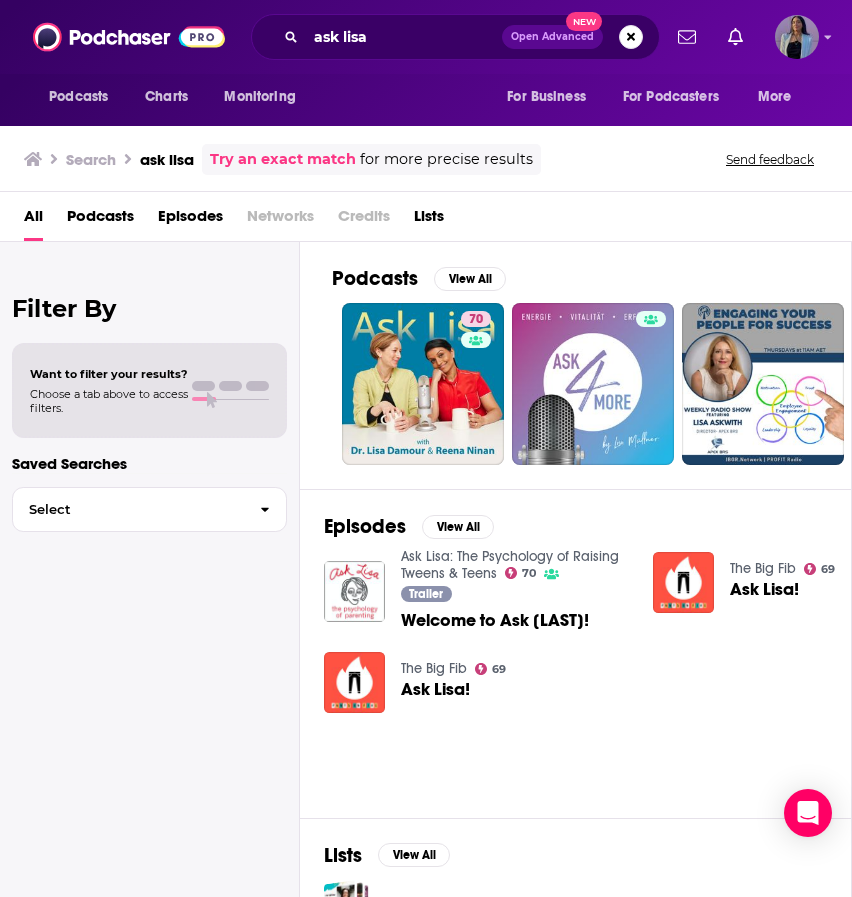 click on "Podcasts Charts Monitoring For Business For Podcasters More" at bounding box center (426, 100) 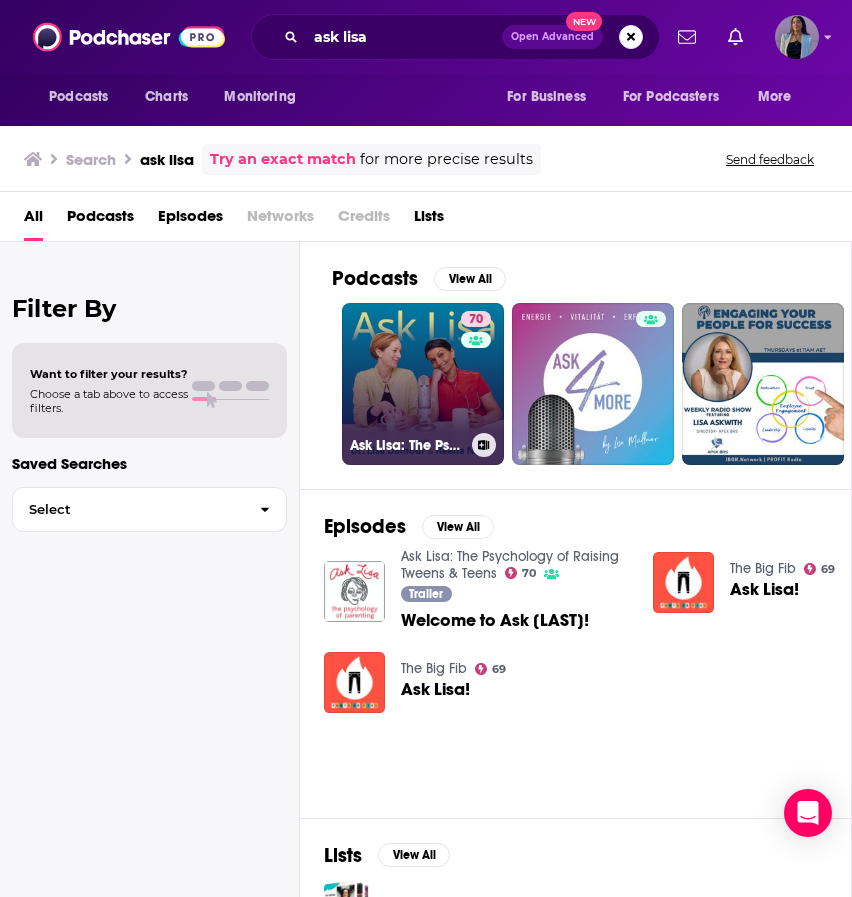 click on "70 Ask Lisa: The Psychology of Raising Tweens & Teens" at bounding box center [423, 384] 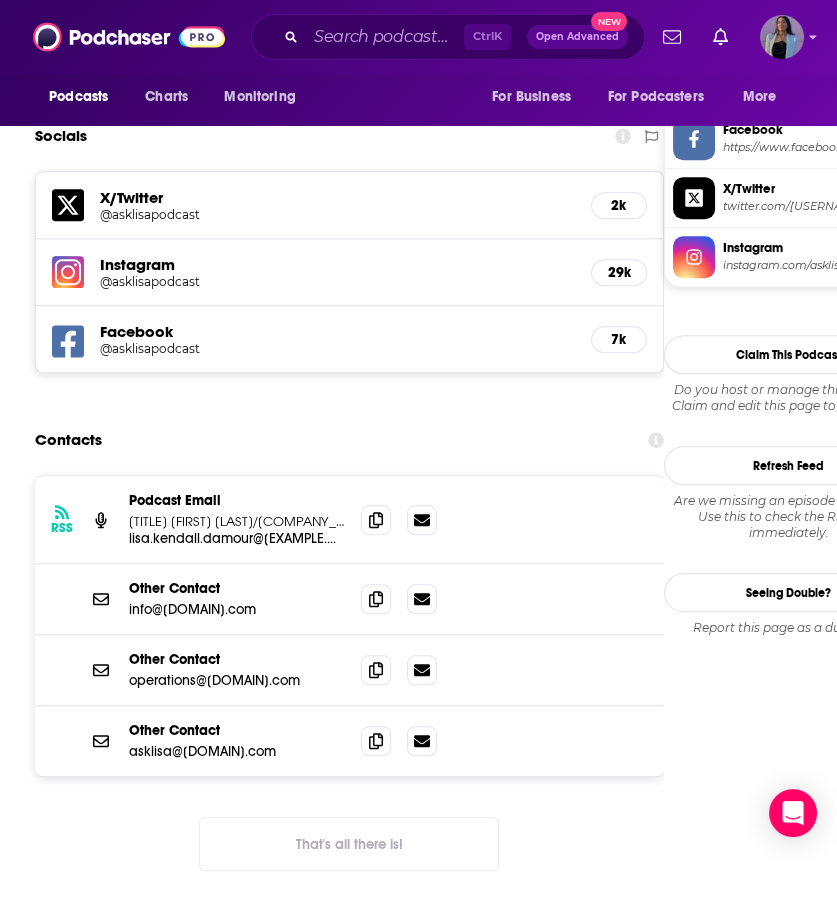 scroll, scrollTop: 1700, scrollLeft: 0, axis: vertical 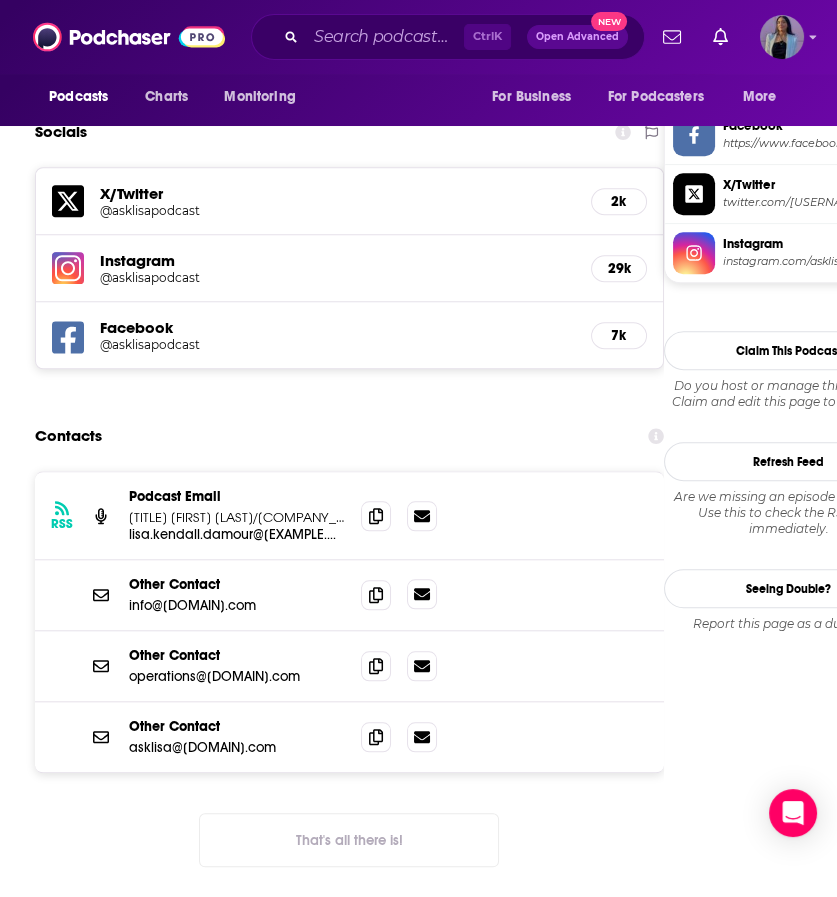 click at bounding box center (422, 594) 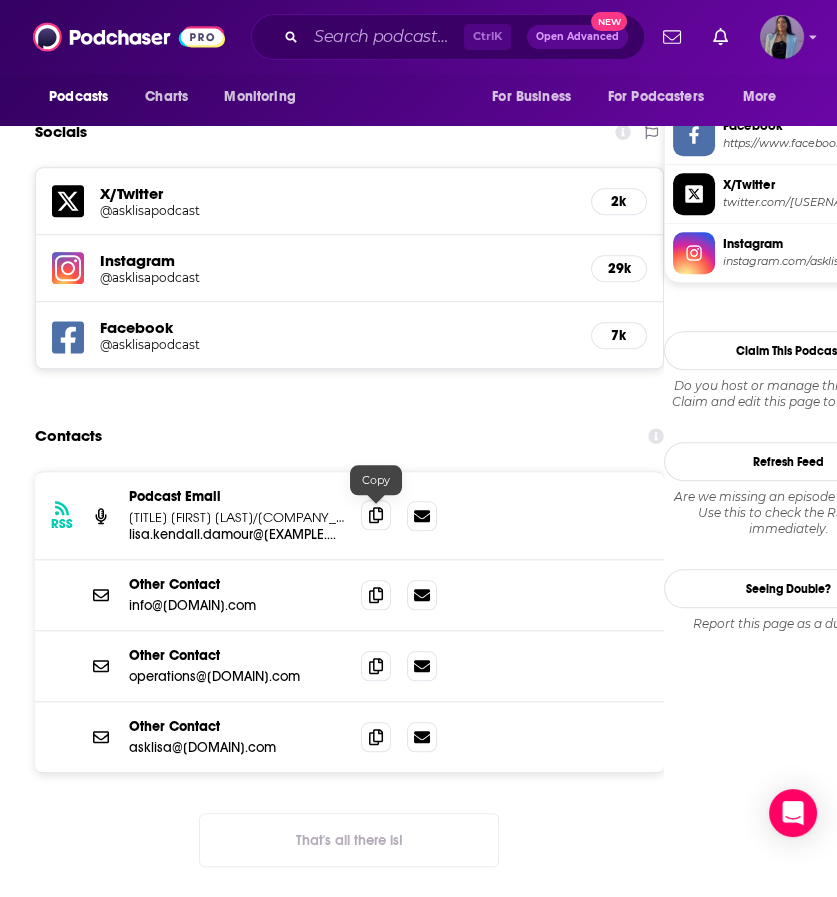 click at bounding box center [376, 515] 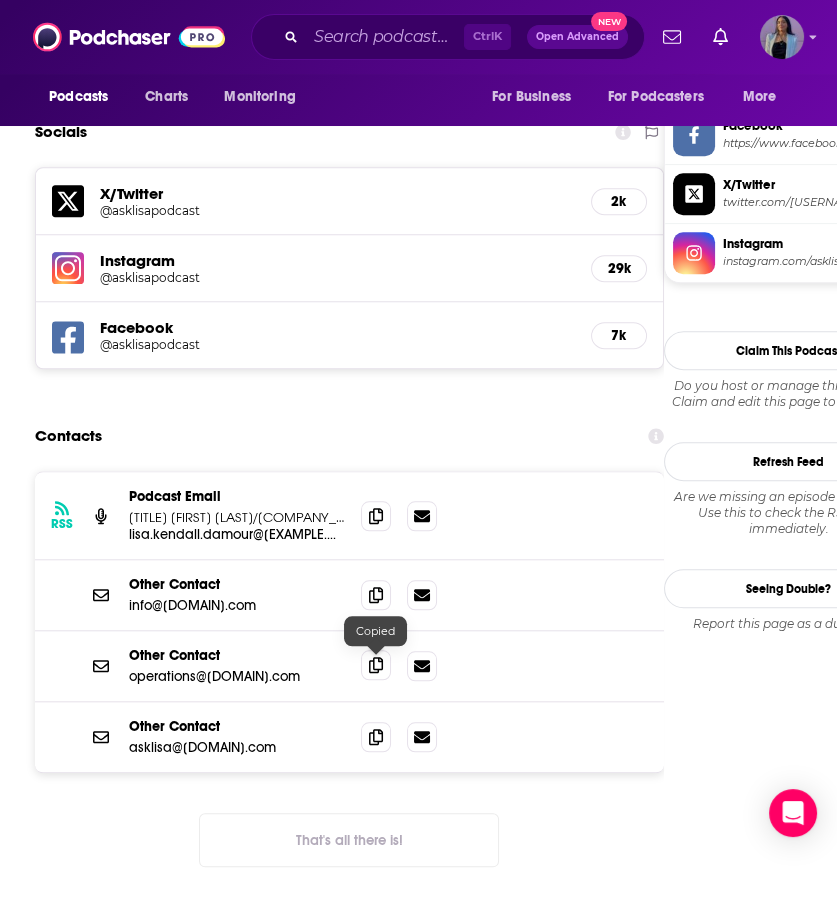 click 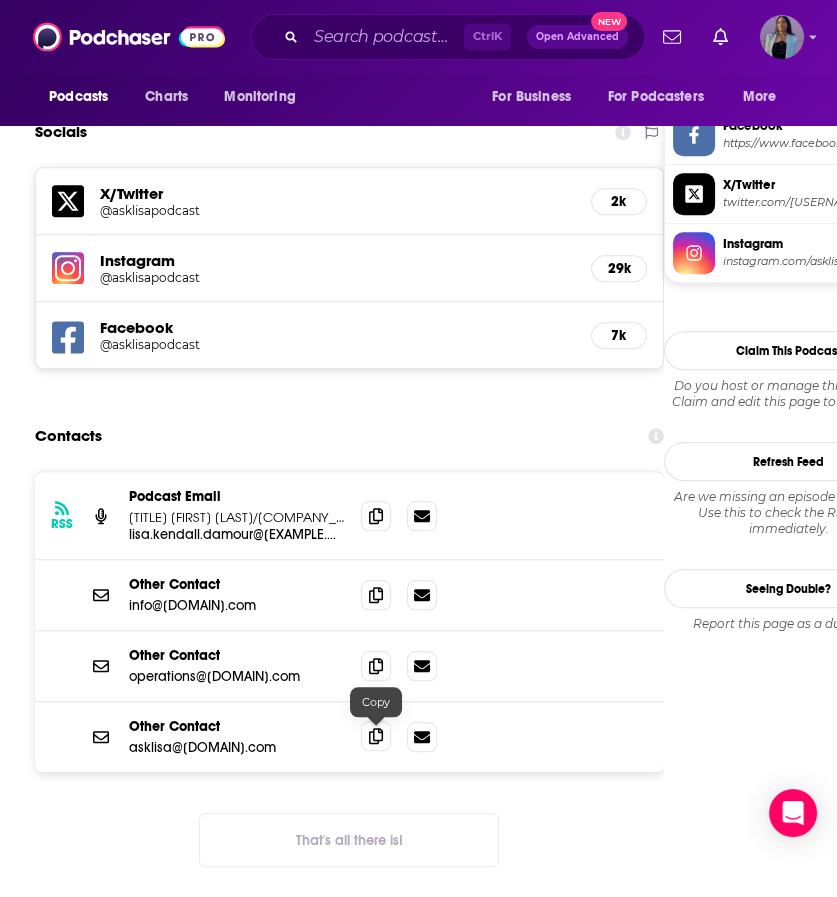 click 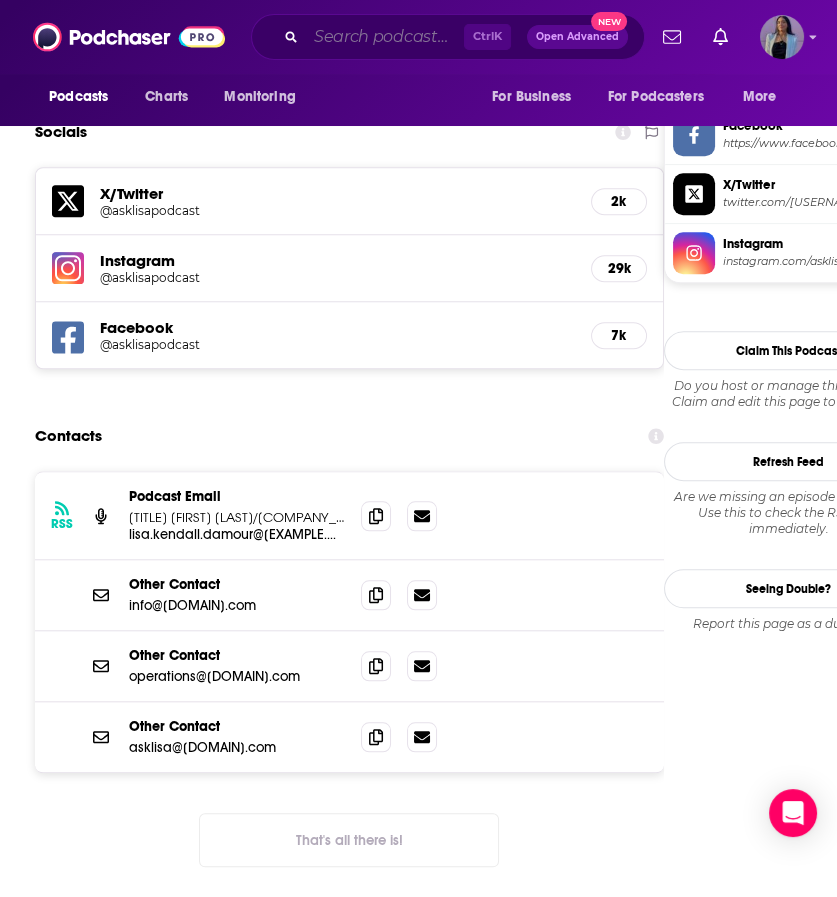 click at bounding box center [385, 37] 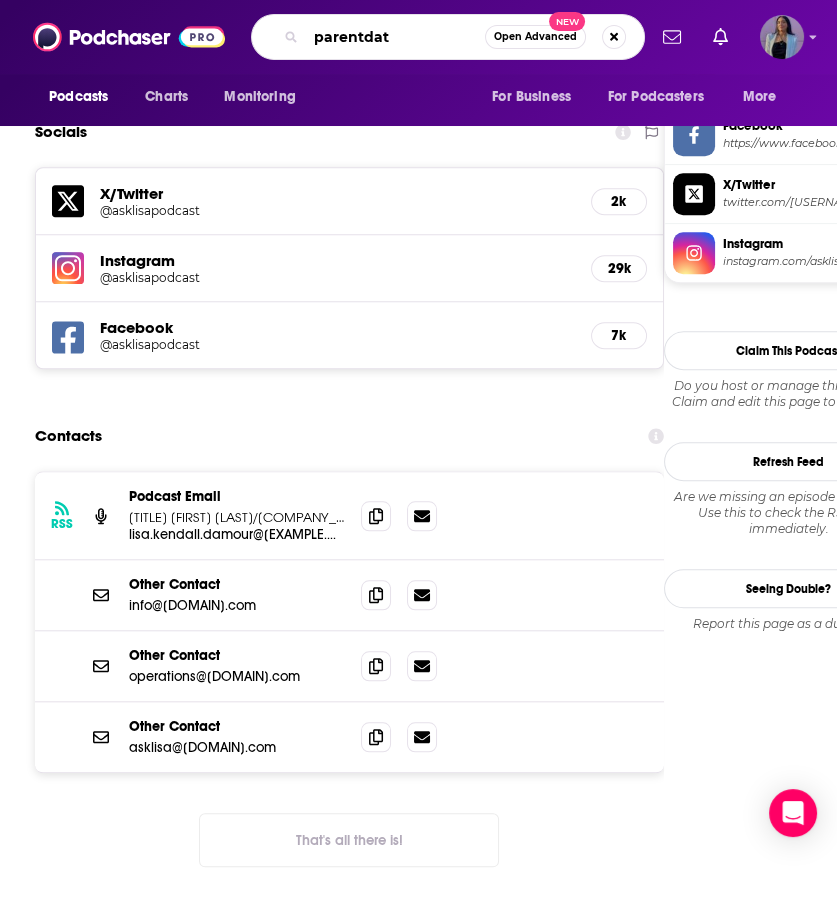 type on "[PERSON]" 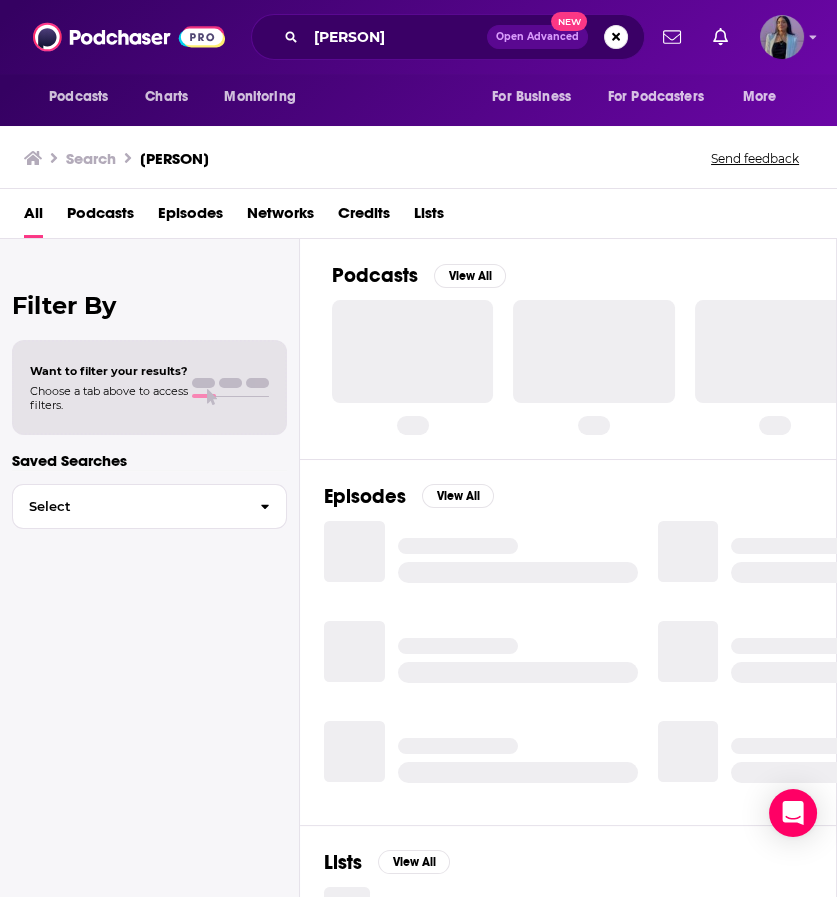 scroll, scrollTop: 0, scrollLeft: 0, axis: both 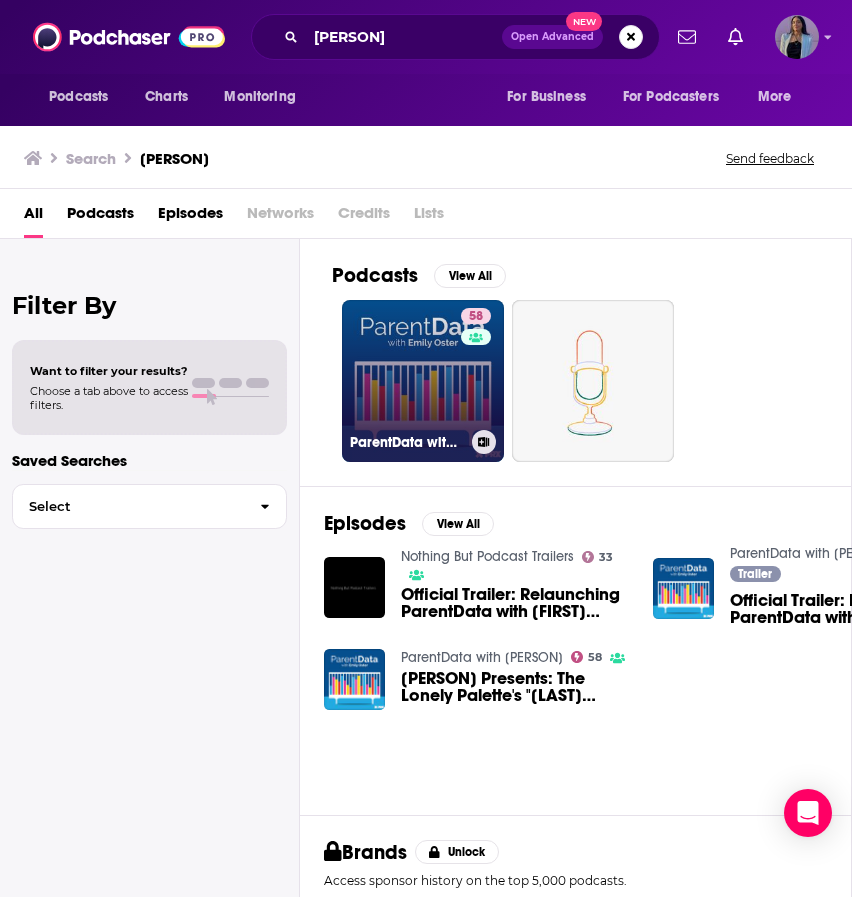 click on "58 ParentData with Emily Oster" at bounding box center [423, 381] 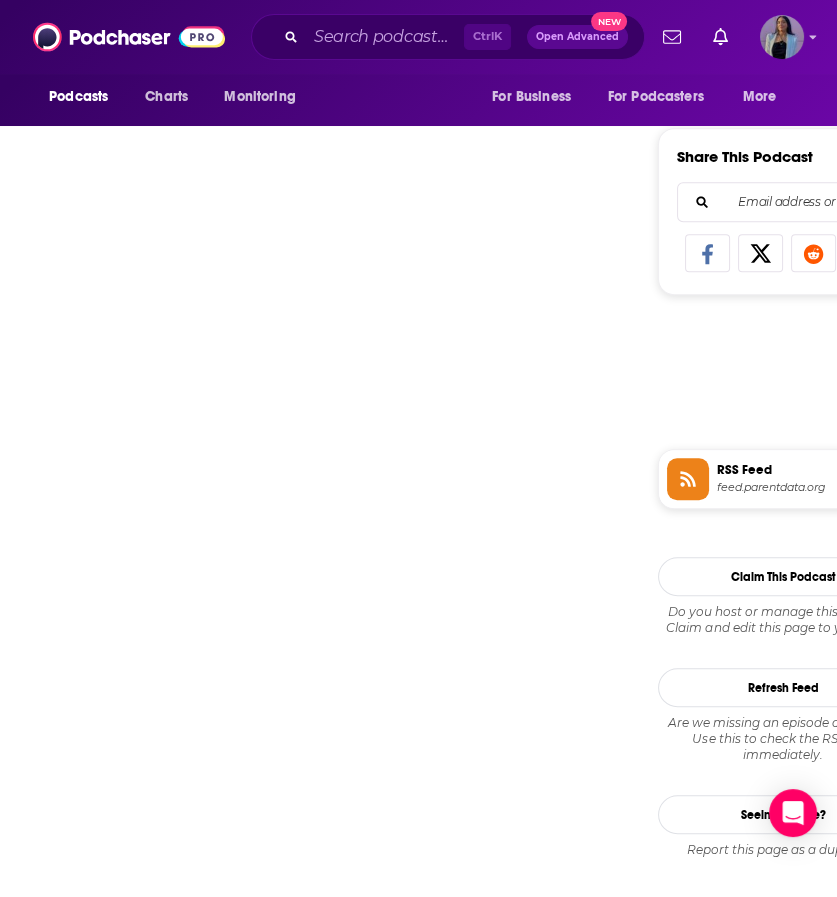 scroll, scrollTop: 1191, scrollLeft: 0, axis: vertical 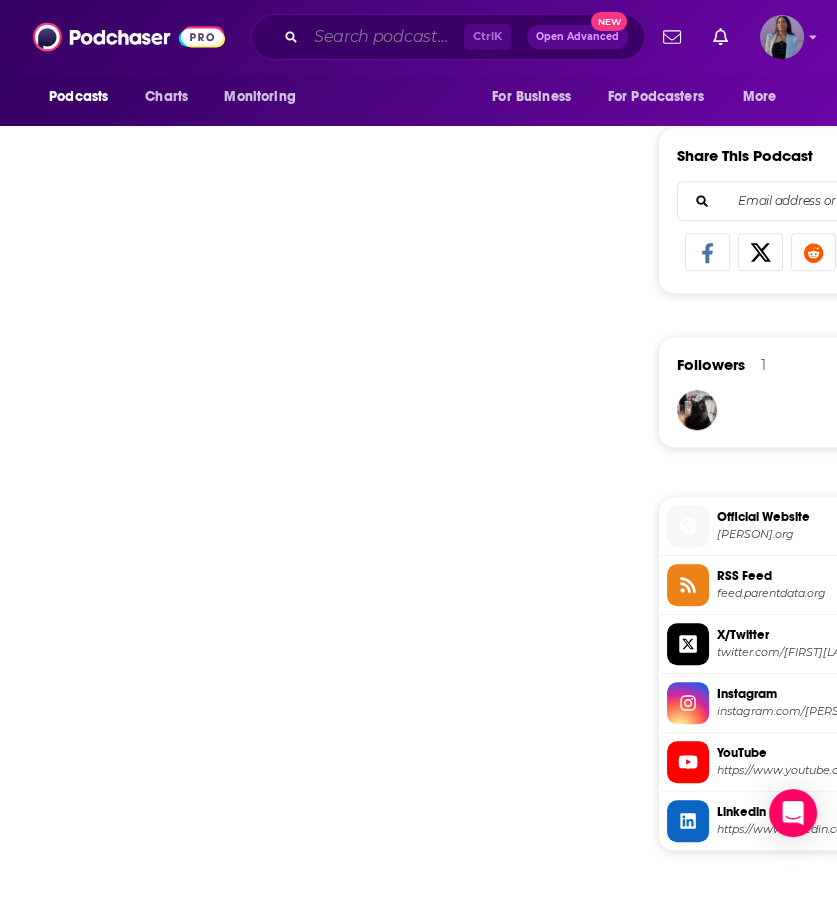 click at bounding box center (385, 37) 